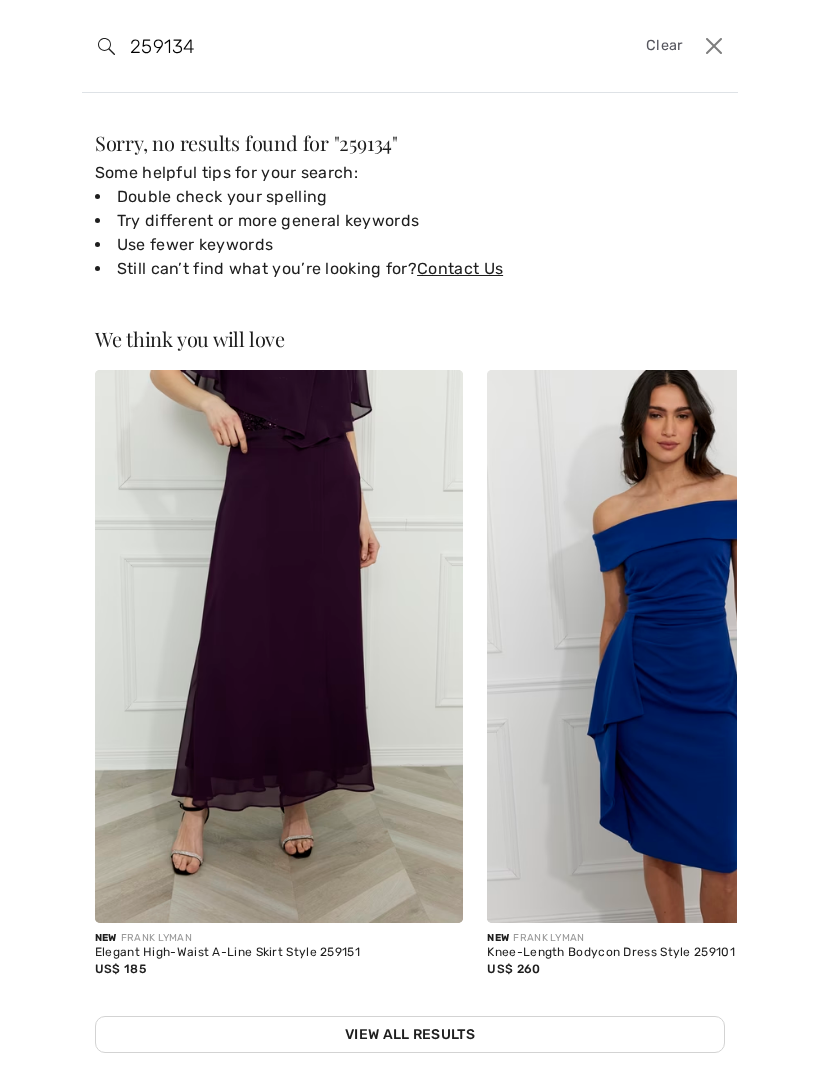 scroll, scrollTop: 0, scrollLeft: 0, axis: both 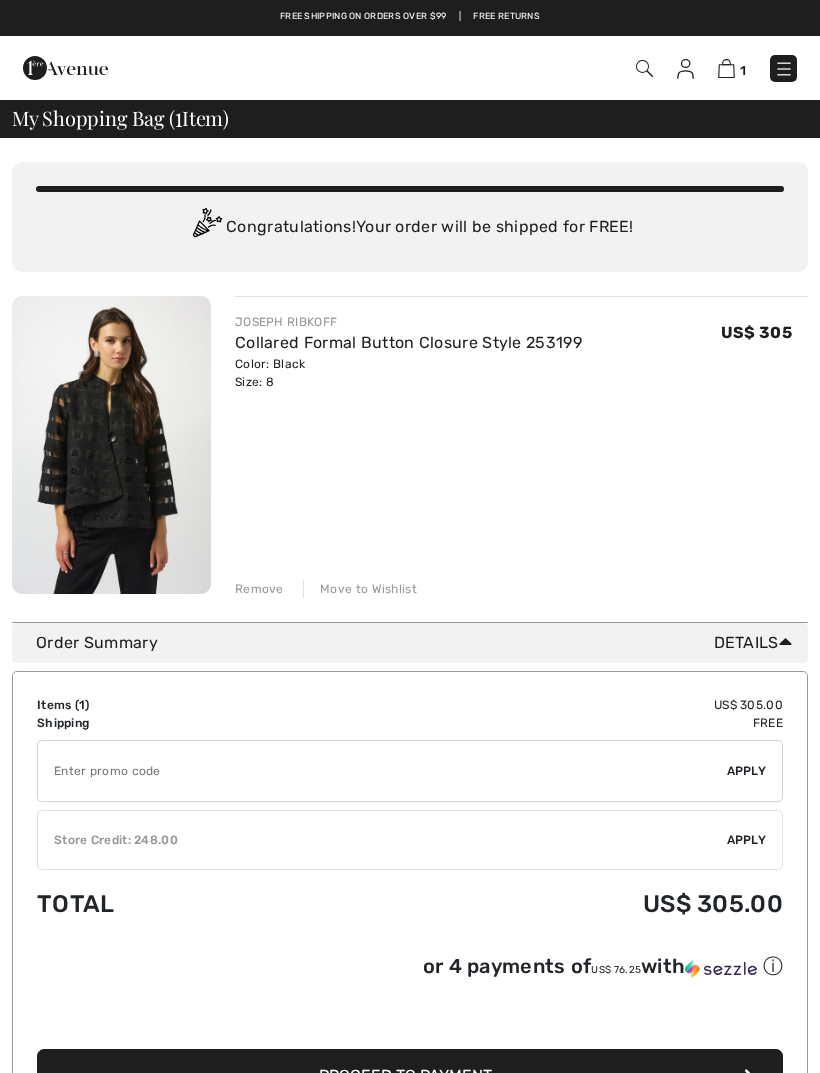 click at bounding box center [784, 69] 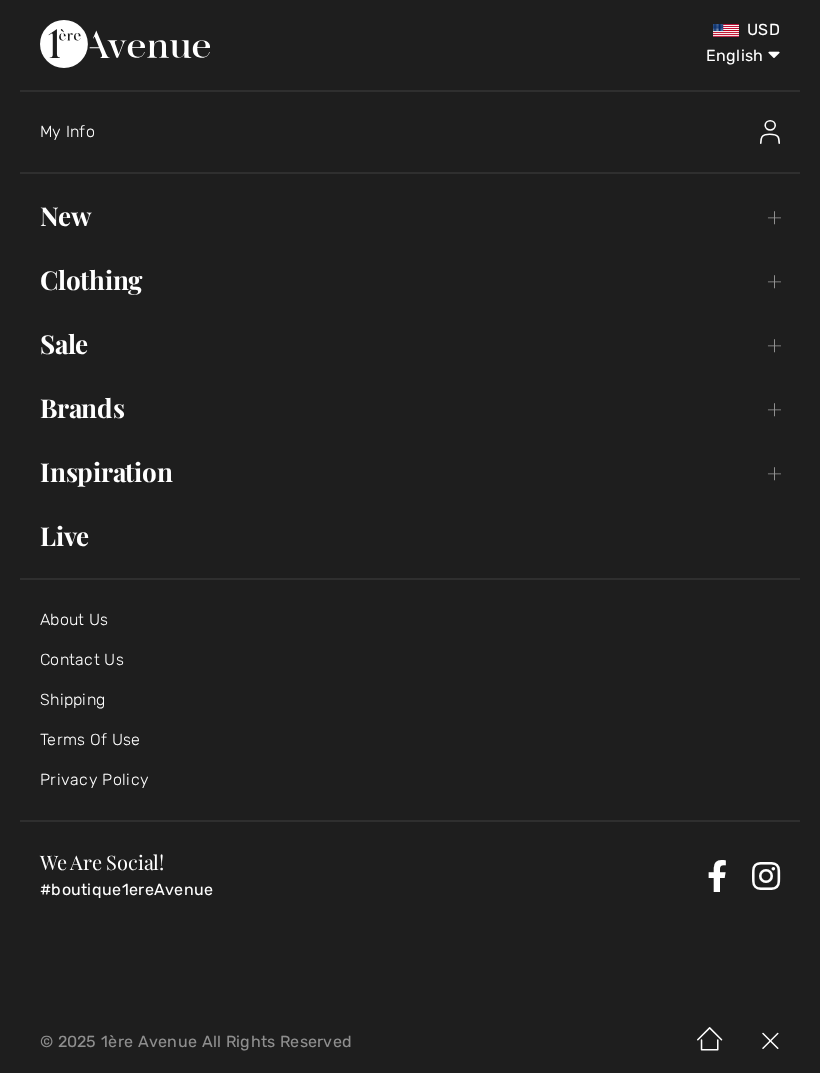 click on "Clothing Toggle submenu" at bounding box center [410, 280] 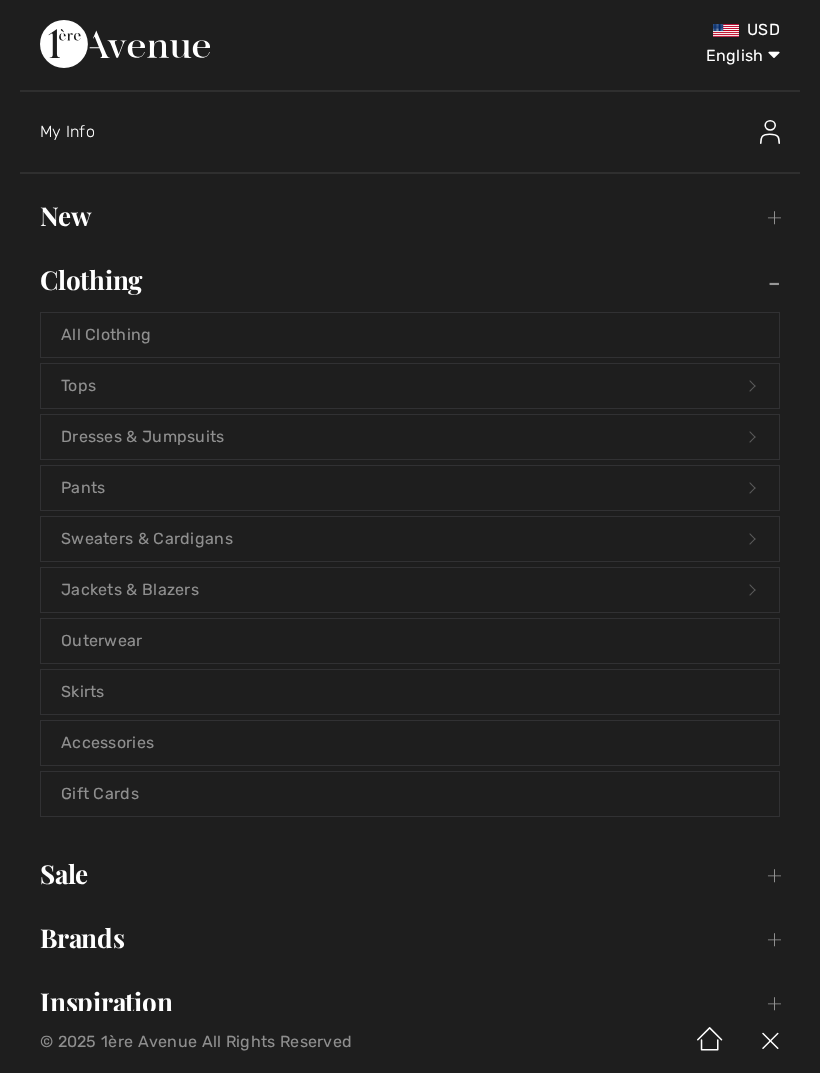 click on "Jackets & Blazers Open submenu" at bounding box center (410, 590) 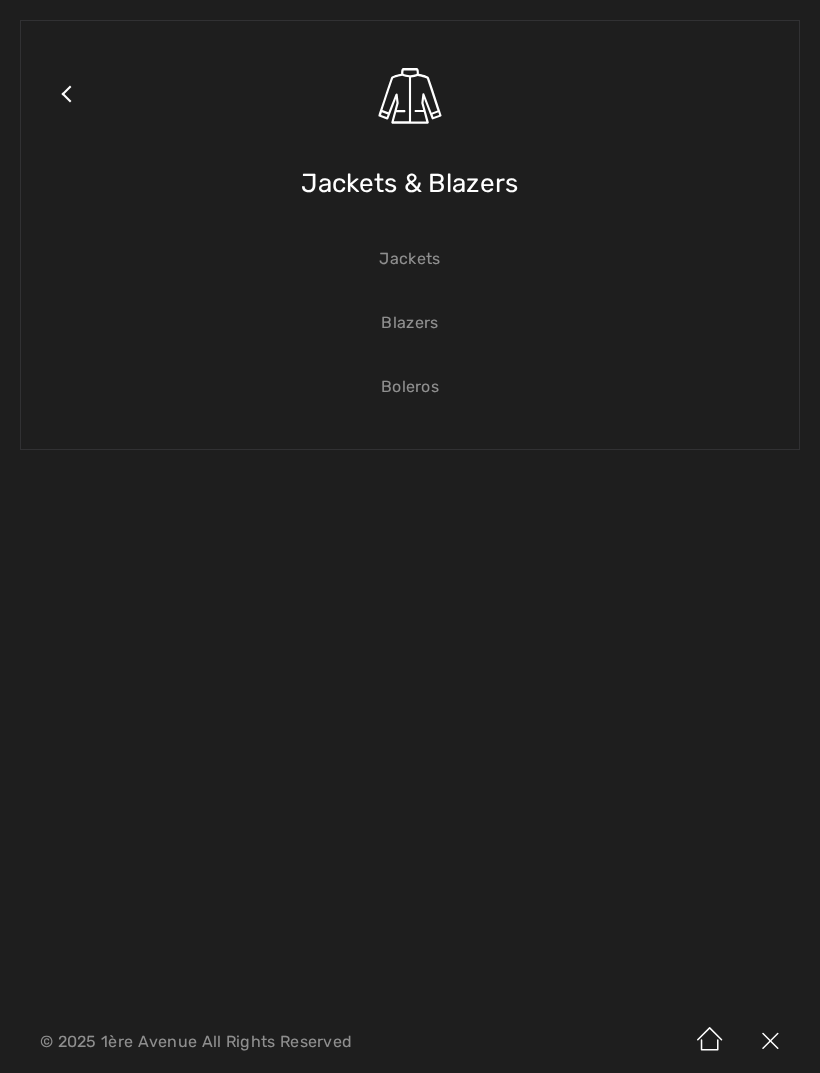 click on "Jackets" at bounding box center (410, 259) 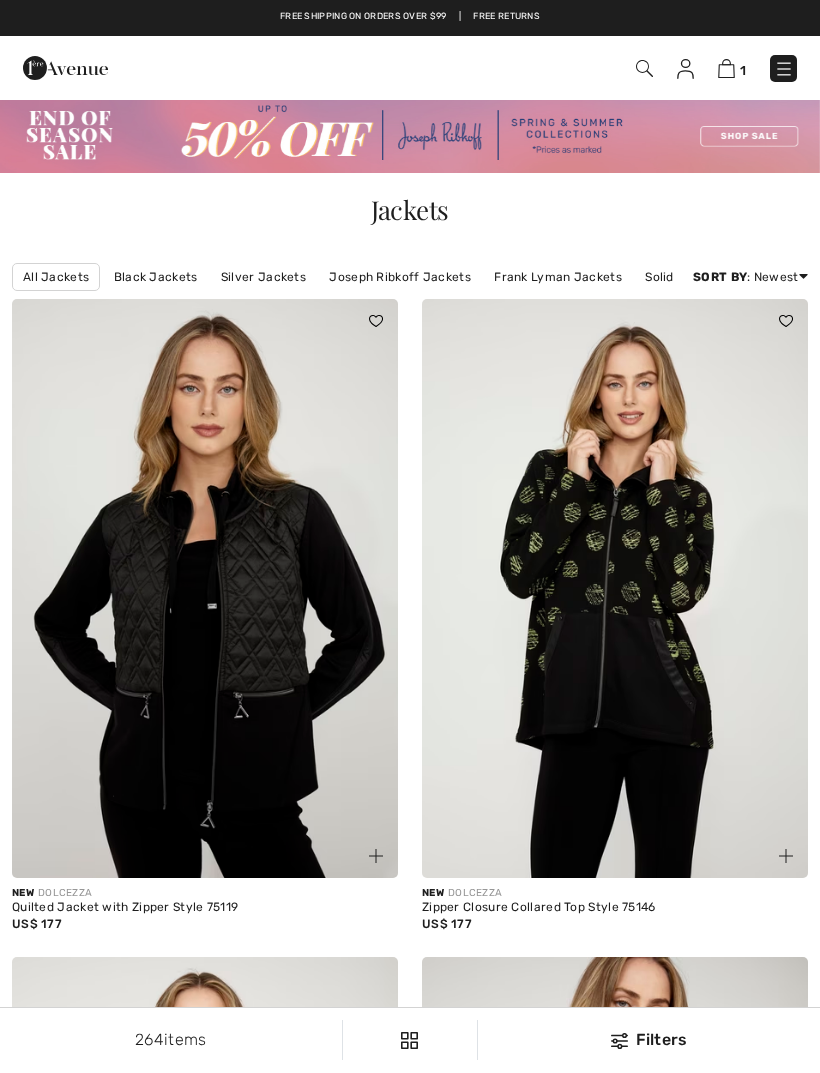 scroll, scrollTop: 0, scrollLeft: 0, axis: both 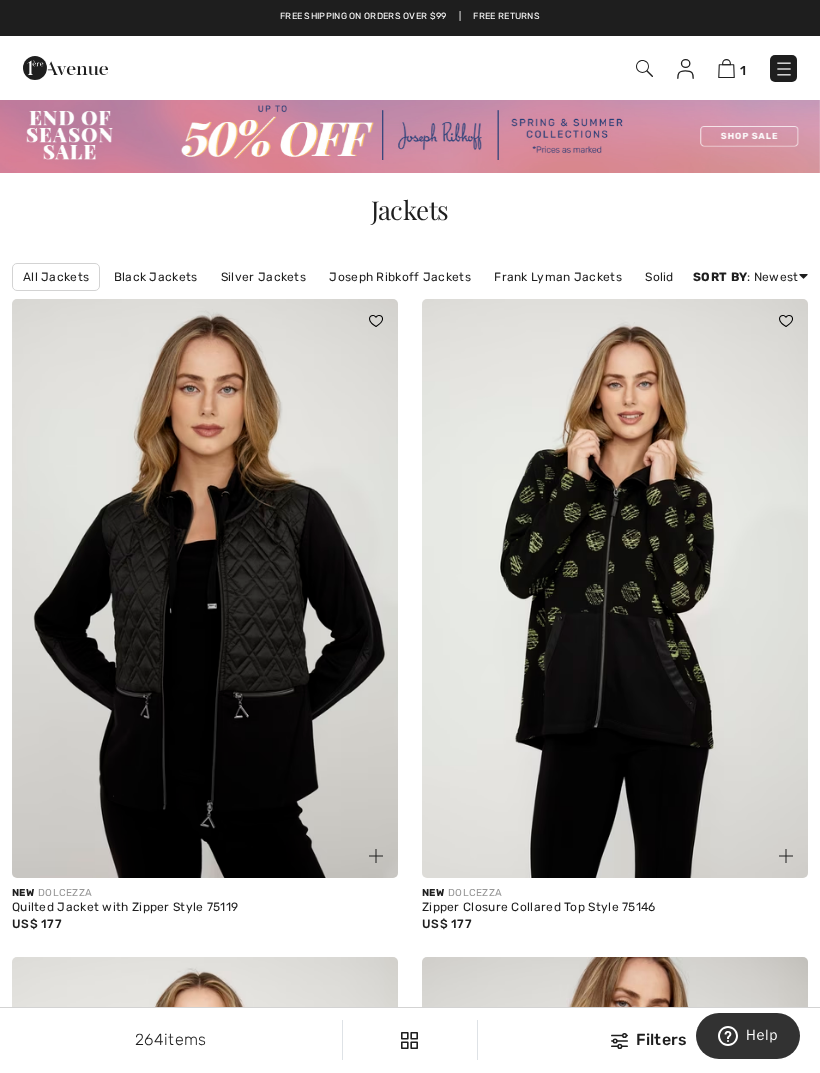 click at bounding box center [615, 588] 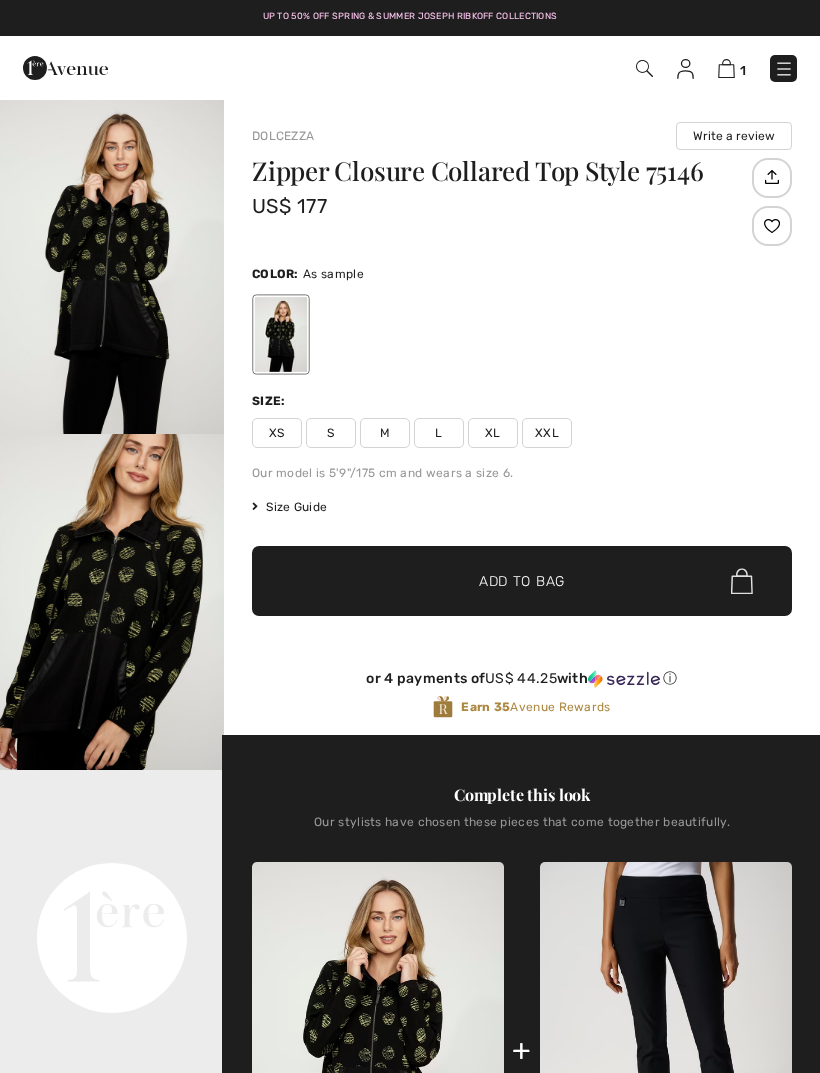 scroll, scrollTop: 0, scrollLeft: 0, axis: both 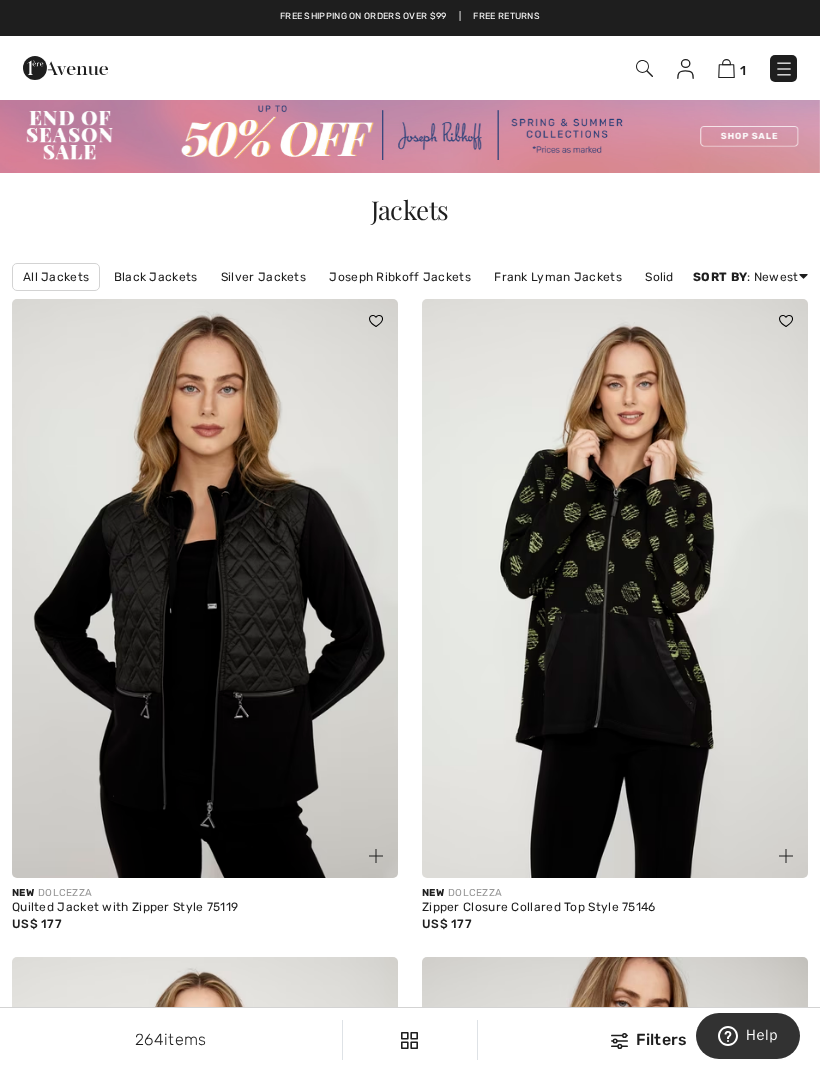 click at bounding box center (205, 588) 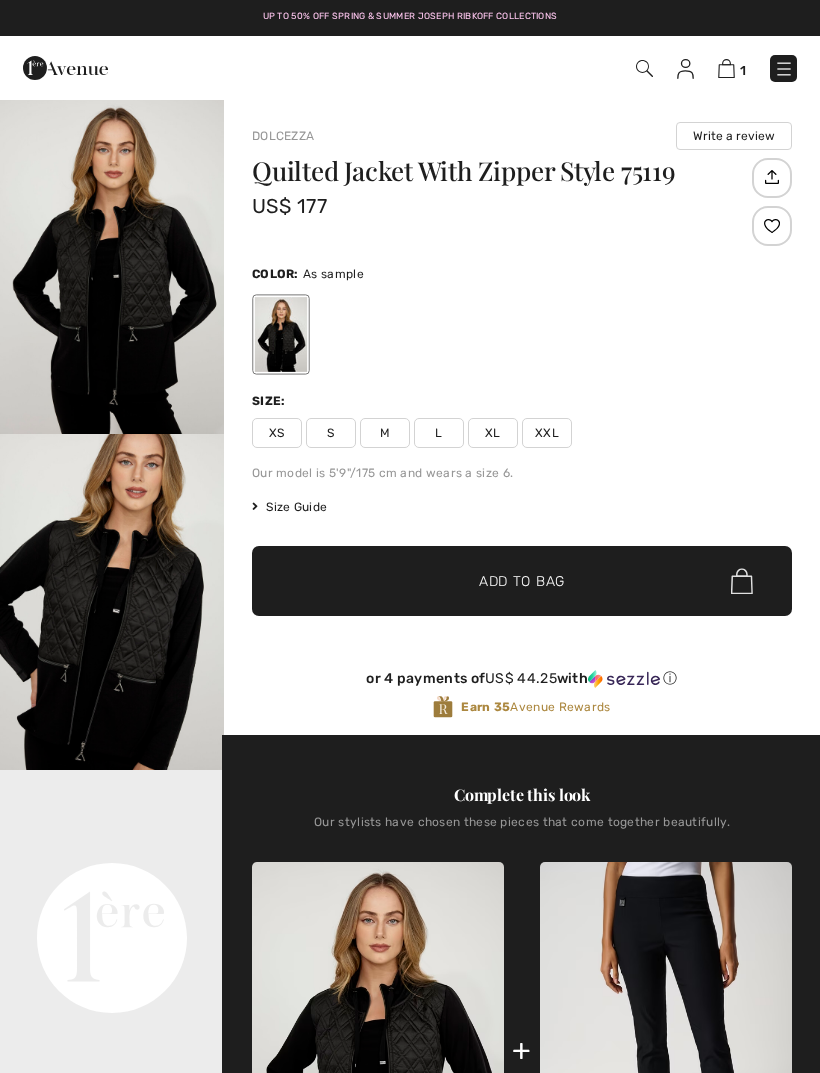 scroll, scrollTop: 0, scrollLeft: 0, axis: both 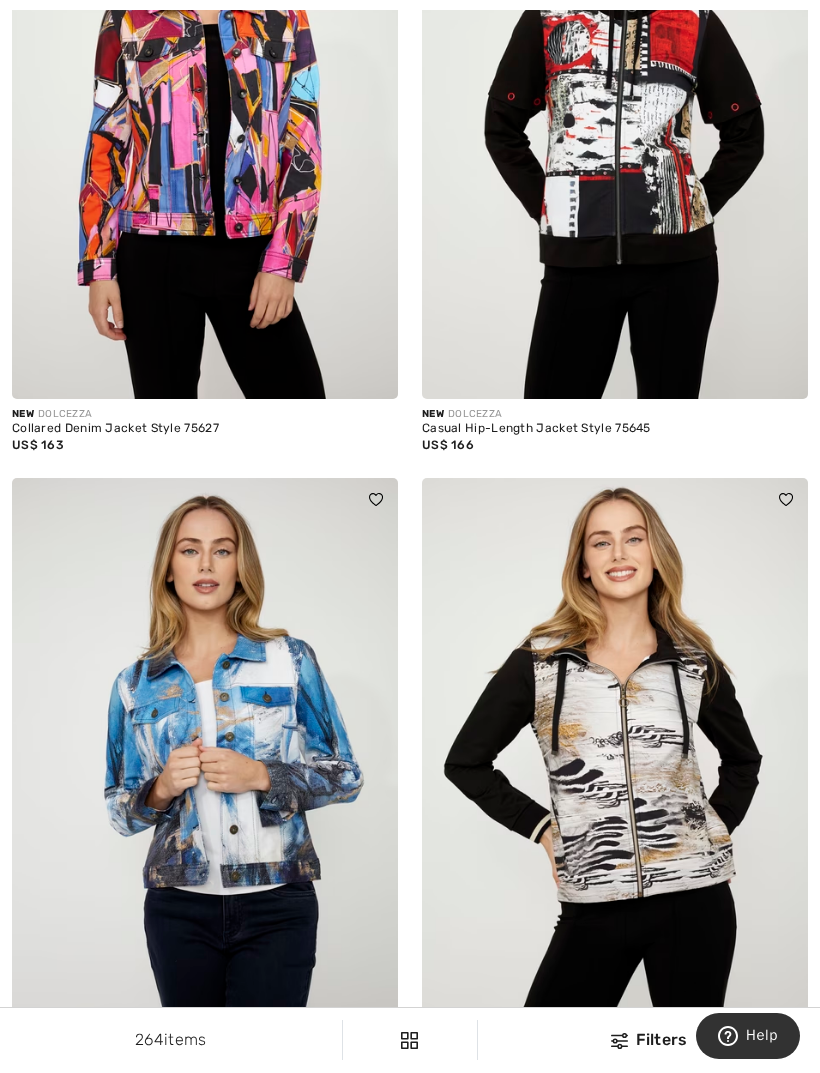 click at bounding box center (205, 767) 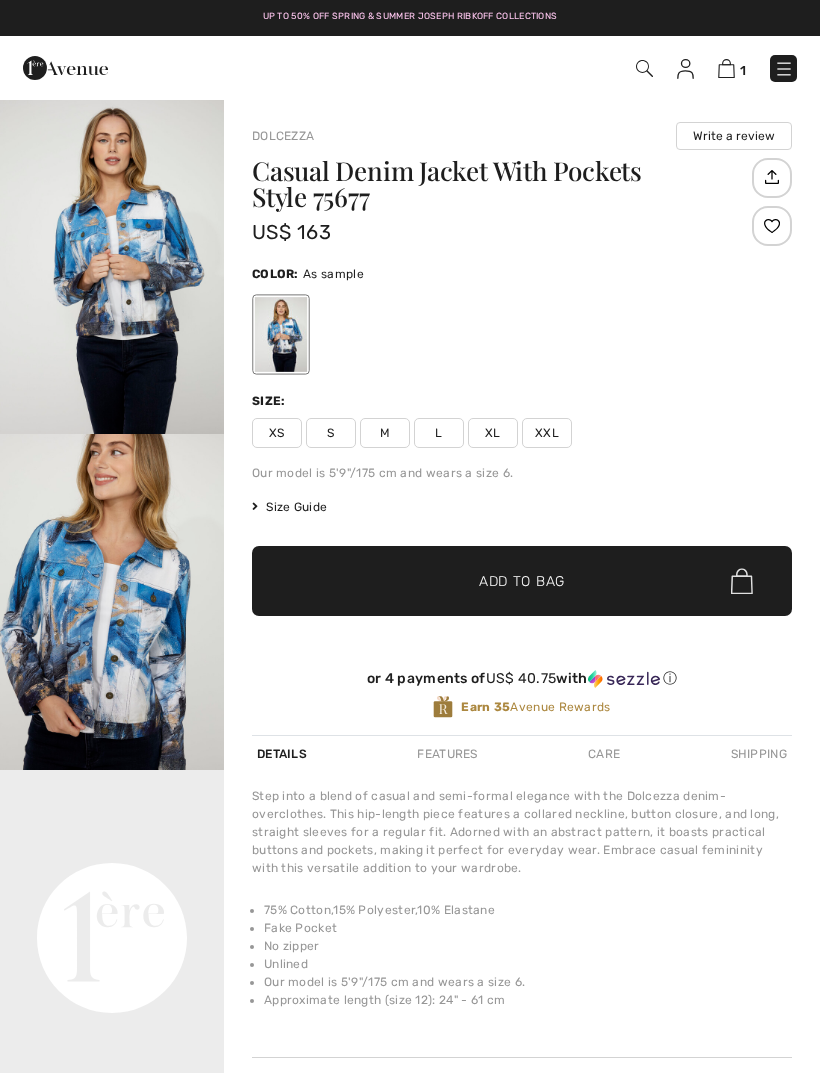 scroll, scrollTop: 0, scrollLeft: 0, axis: both 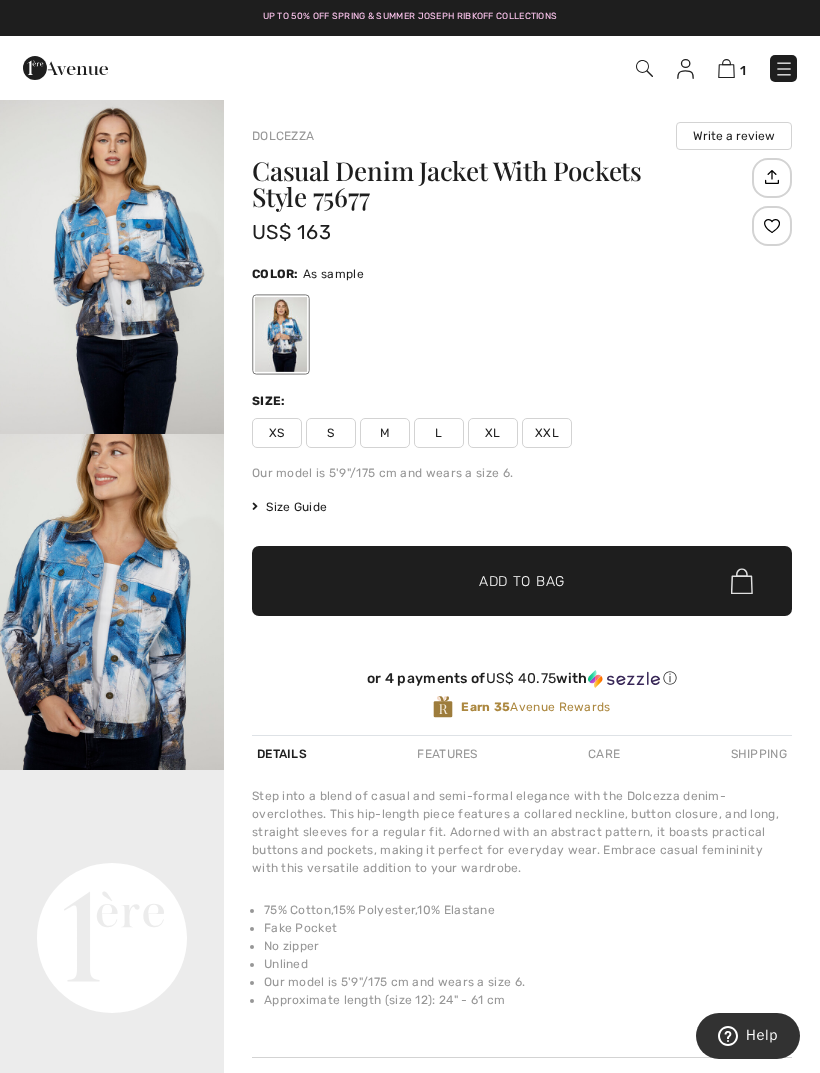 click at bounding box center [112, 266] 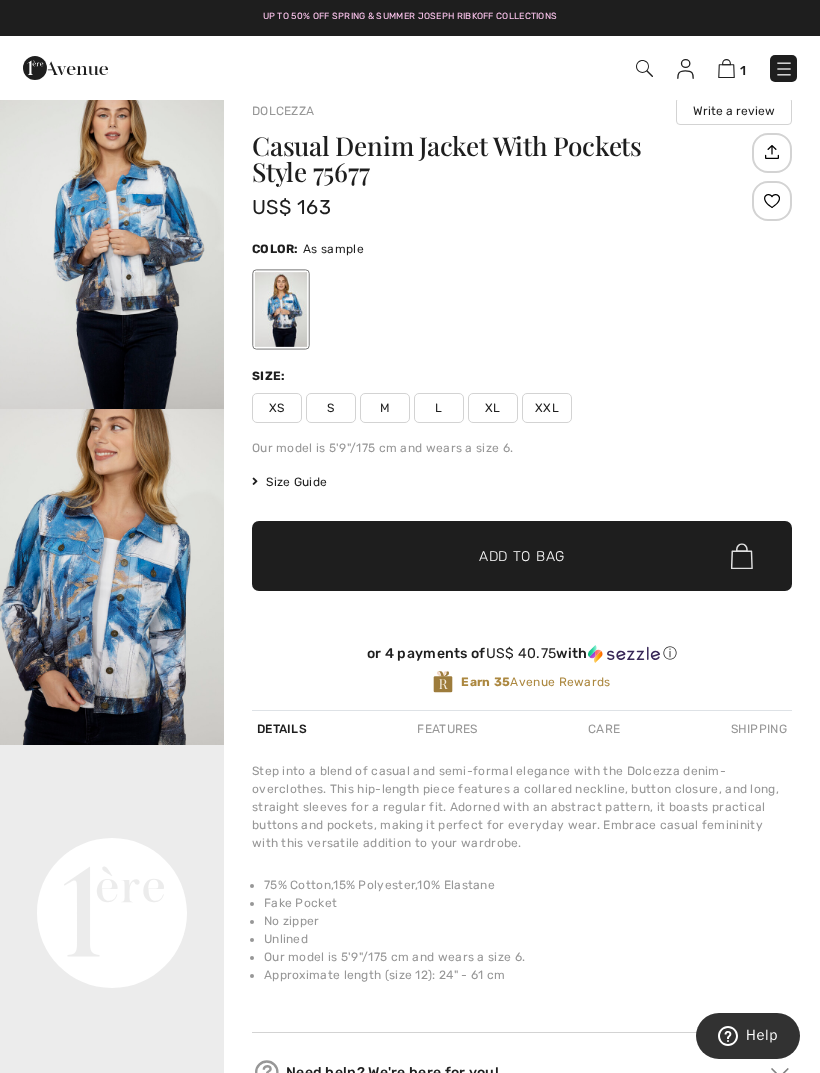 scroll, scrollTop: 0, scrollLeft: 0, axis: both 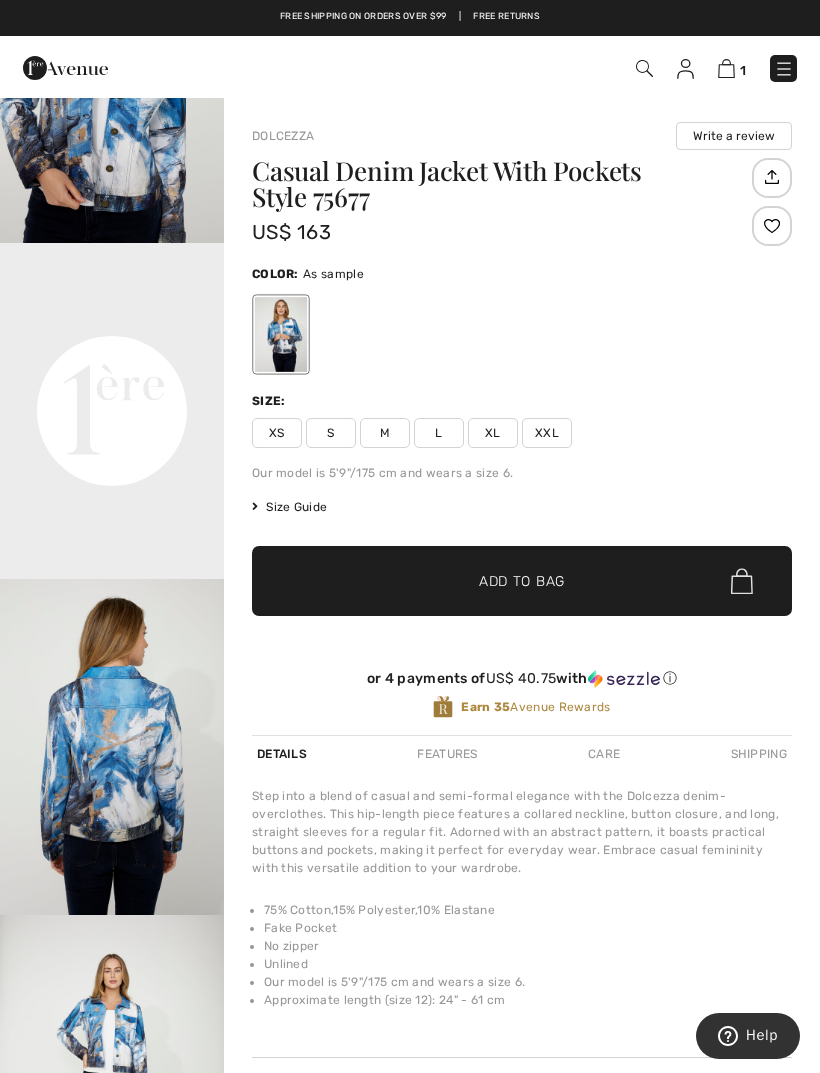 click at bounding box center (112, 747) 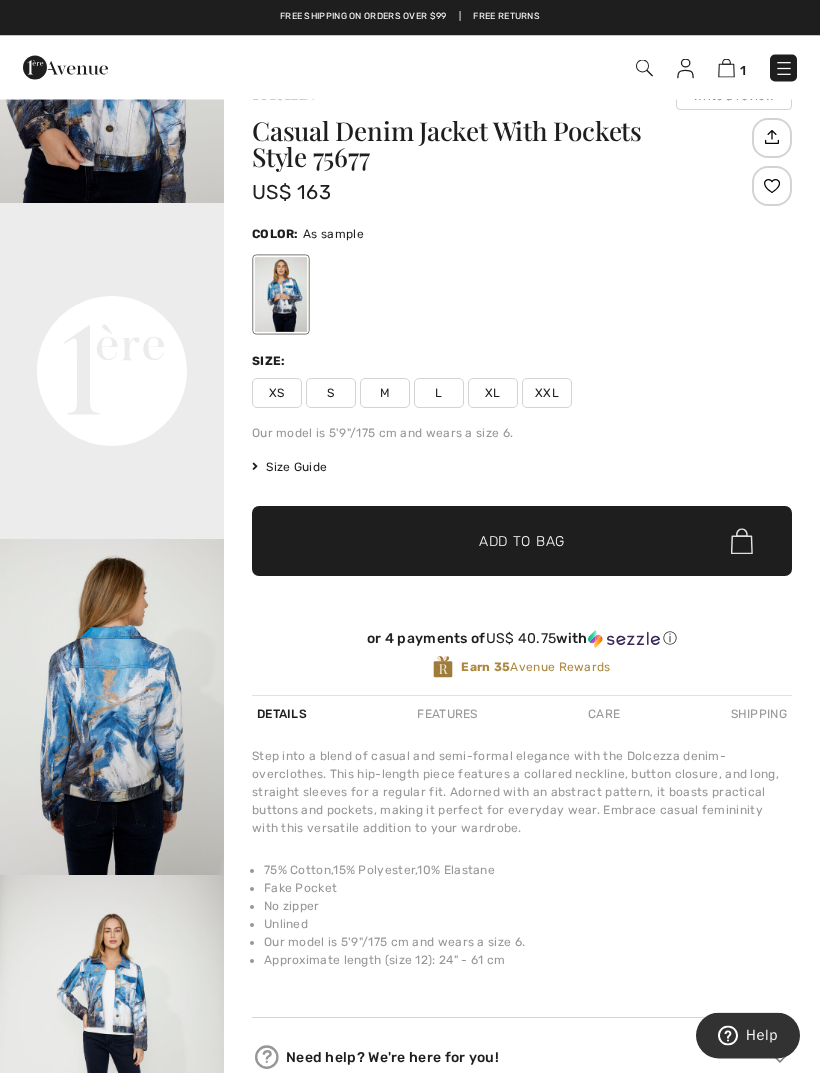 scroll, scrollTop: 0, scrollLeft: 0, axis: both 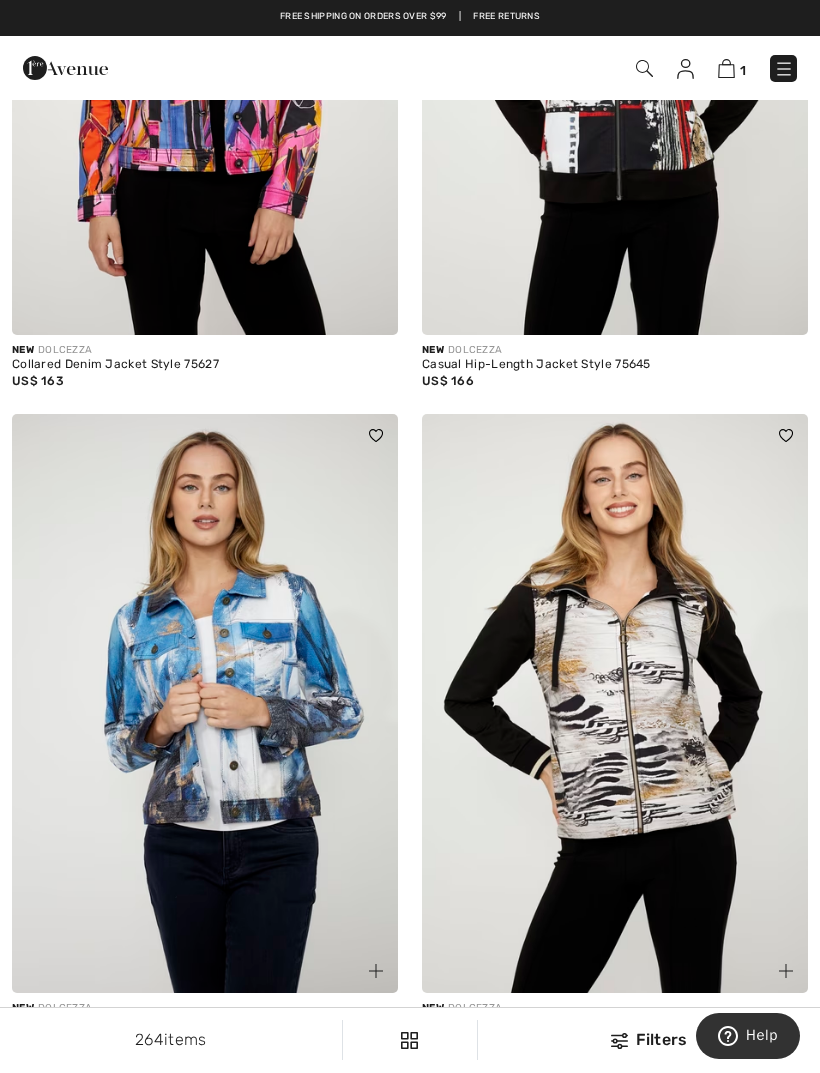 click at bounding box center [615, 703] 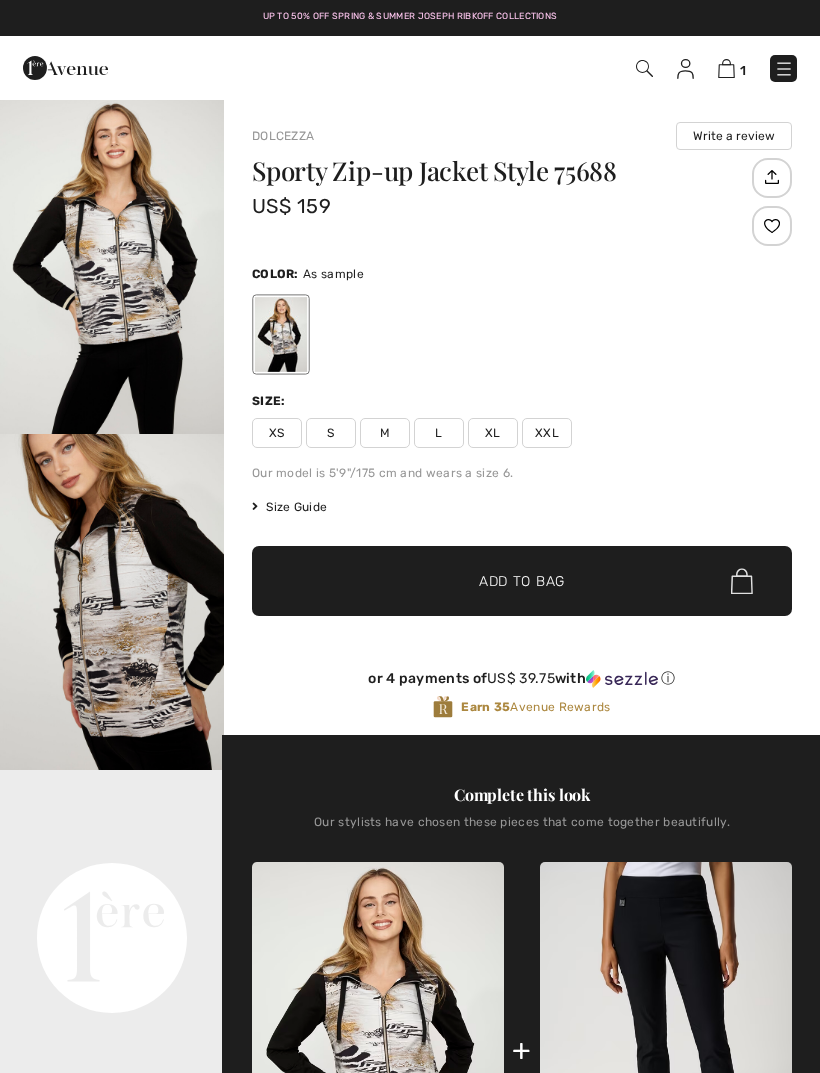 scroll, scrollTop: 0, scrollLeft: 0, axis: both 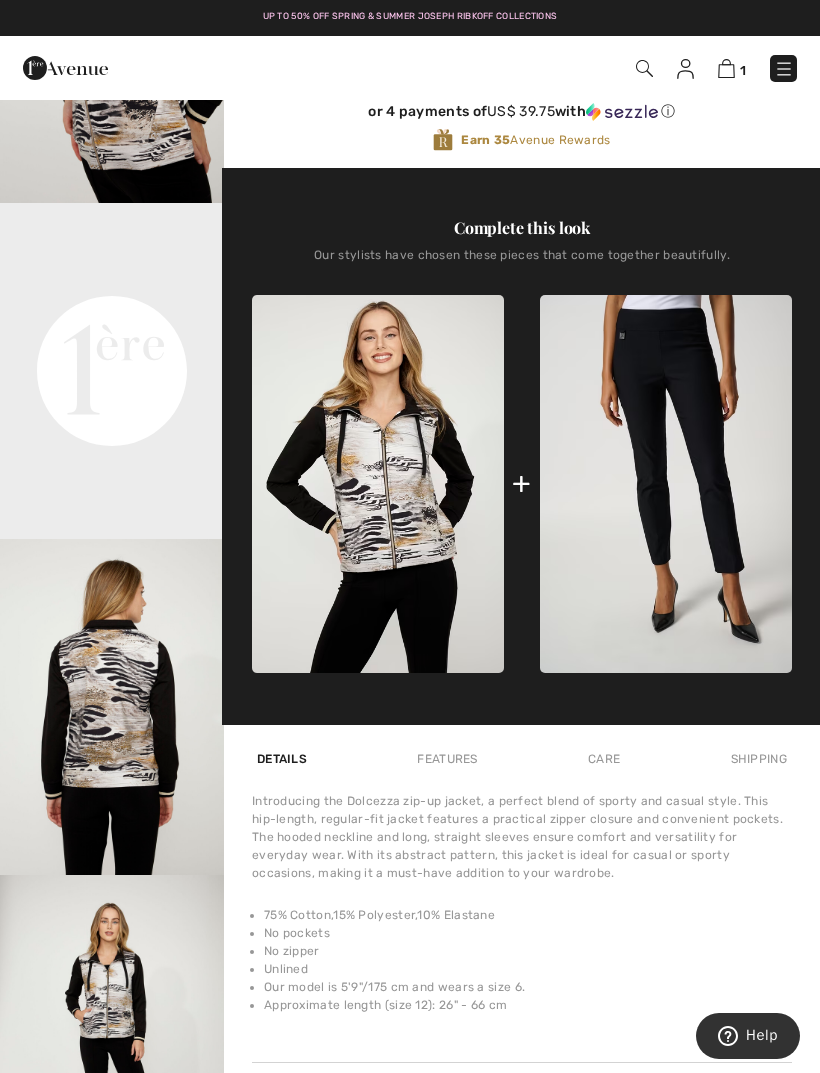 click at bounding box center (112, 707) 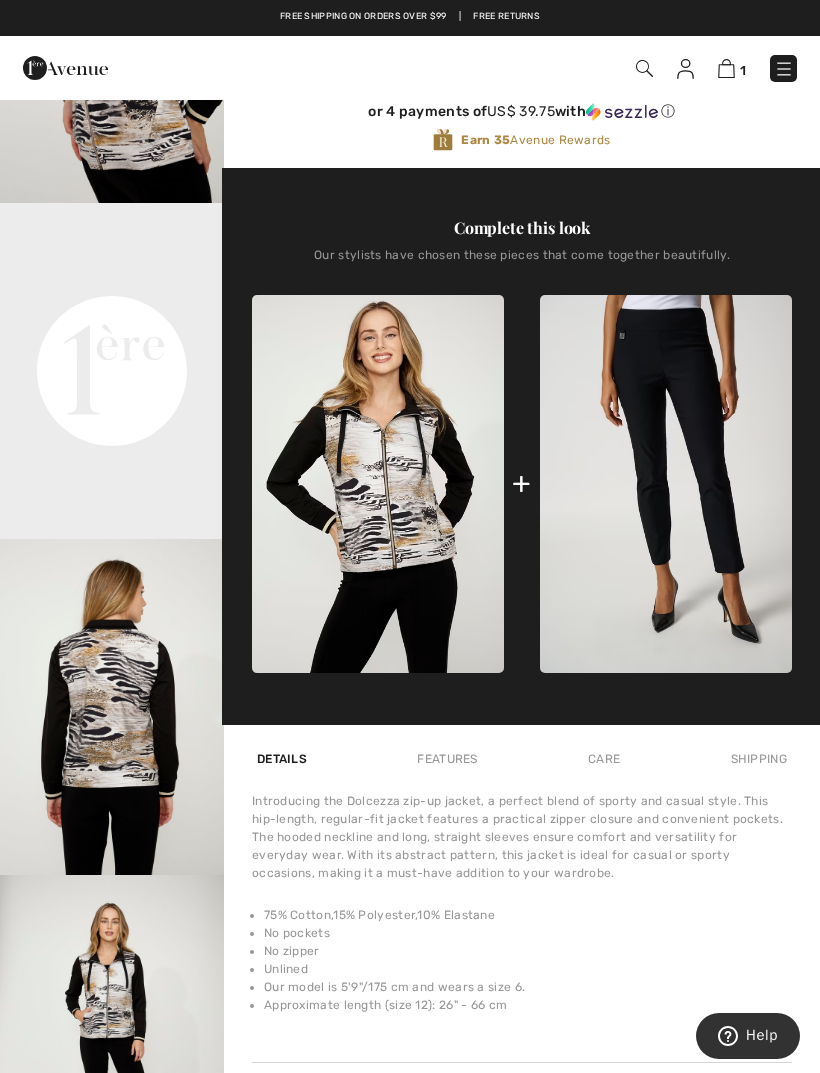 scroll, scrollTop: 0, scrollLeft: 0, axis: both 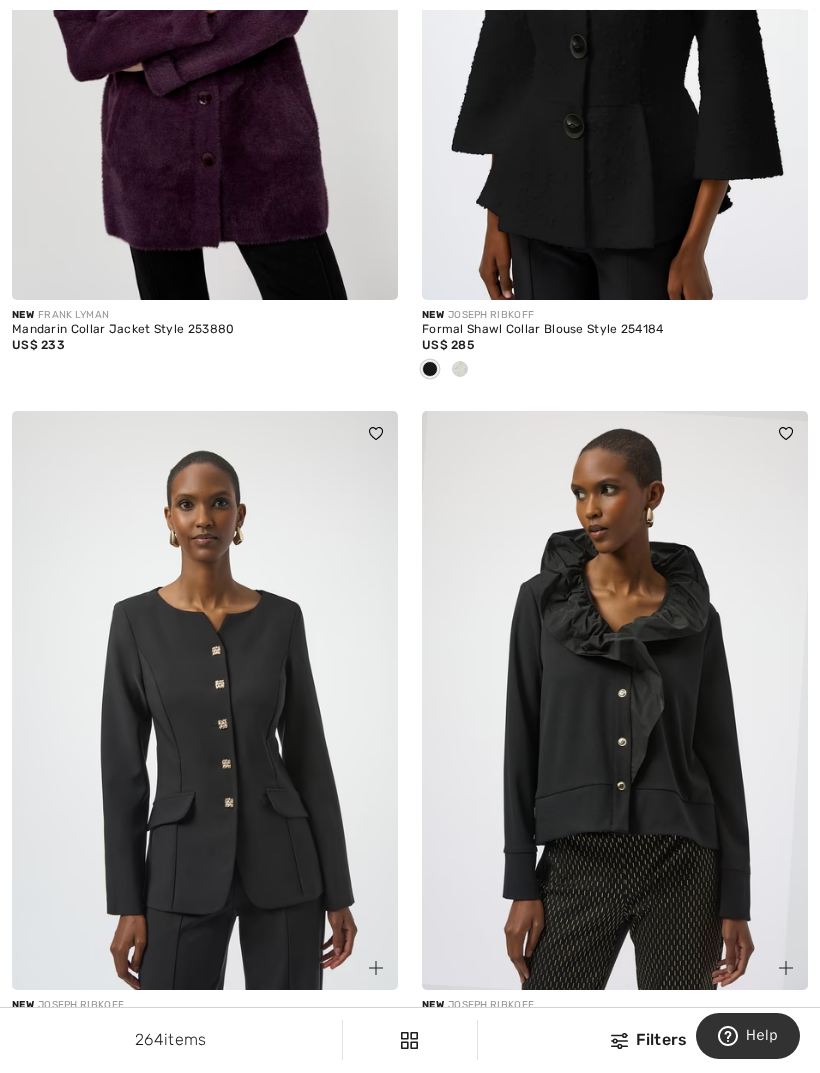 click at bounding box center (615, 700) 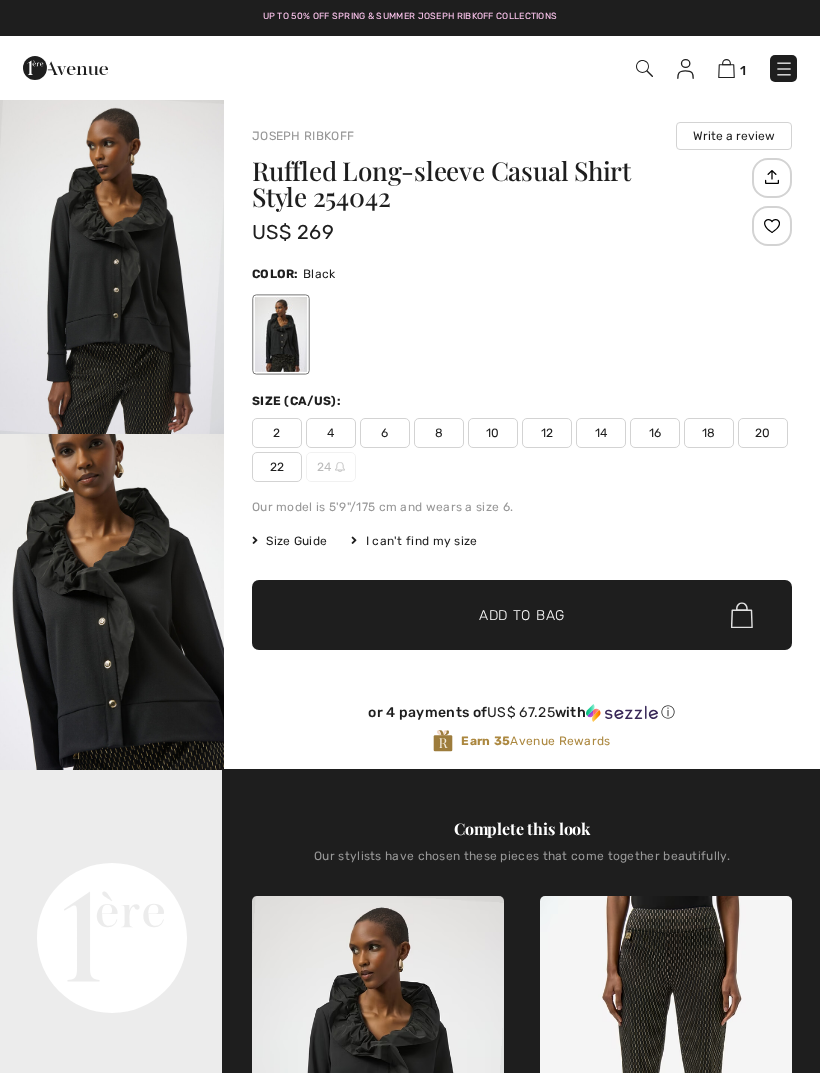 checkbox on "true" 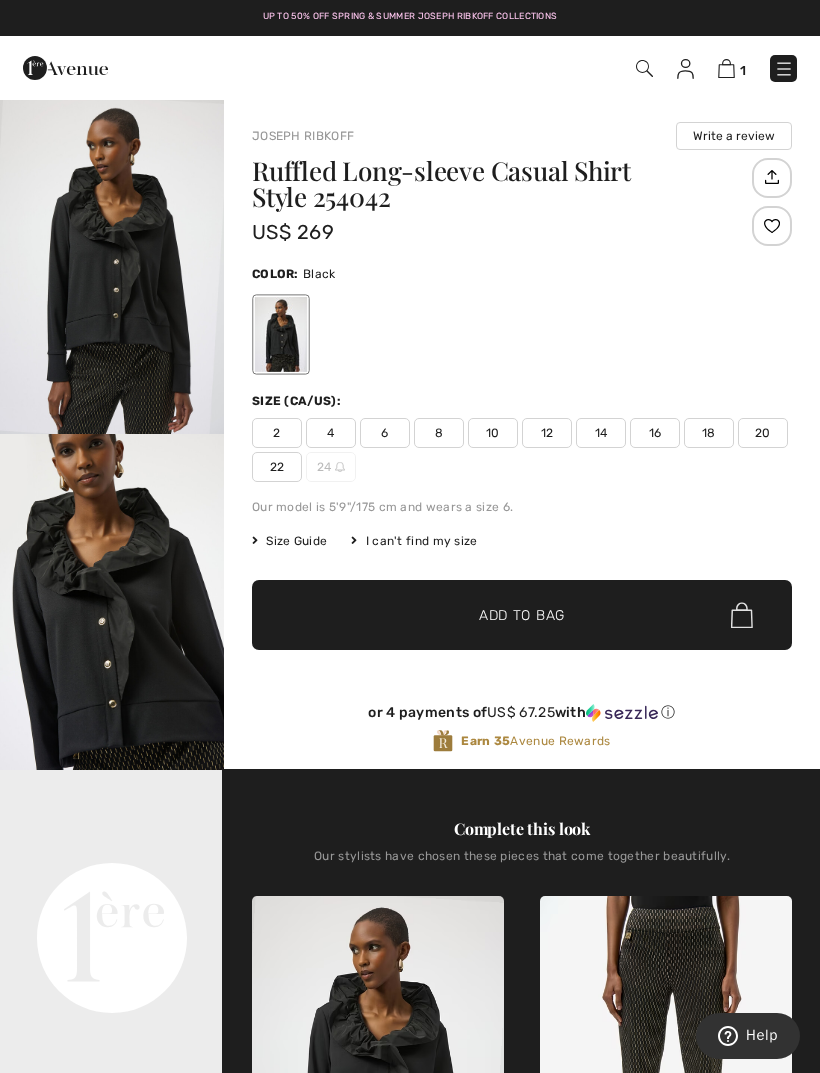 scroll, scrollTop: 0, scrollLeft: 0, axis: both 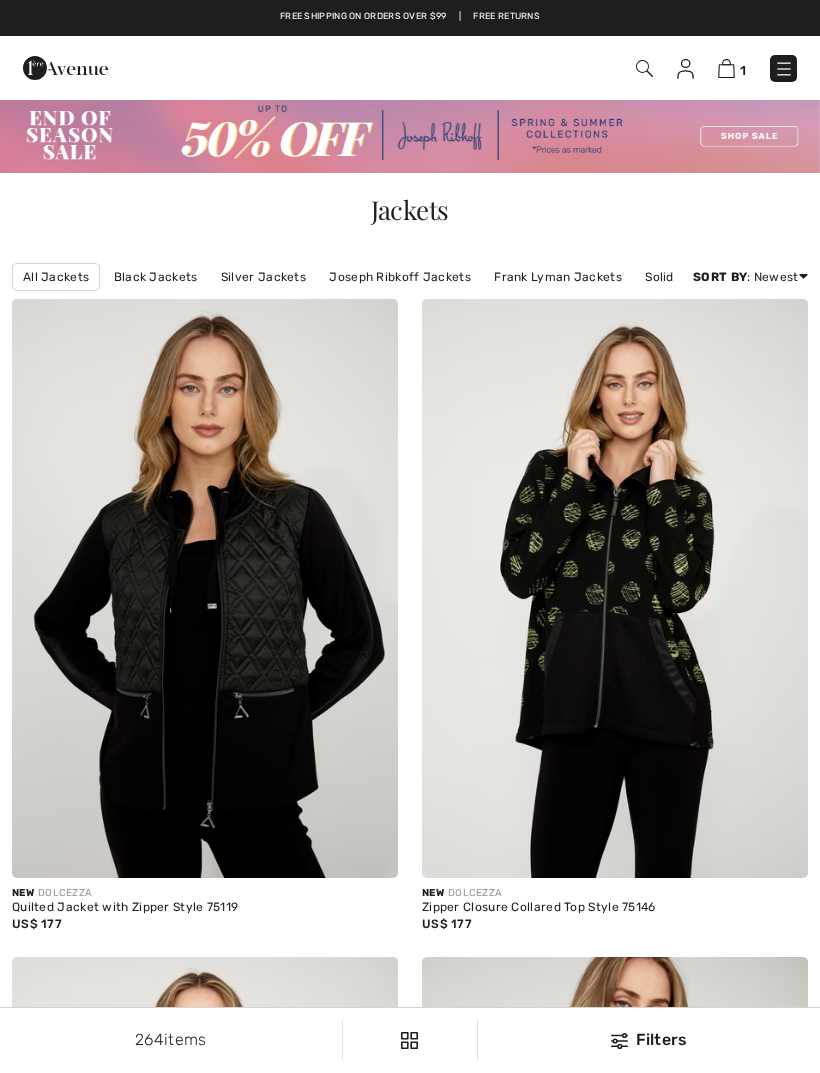checkbox on "true" 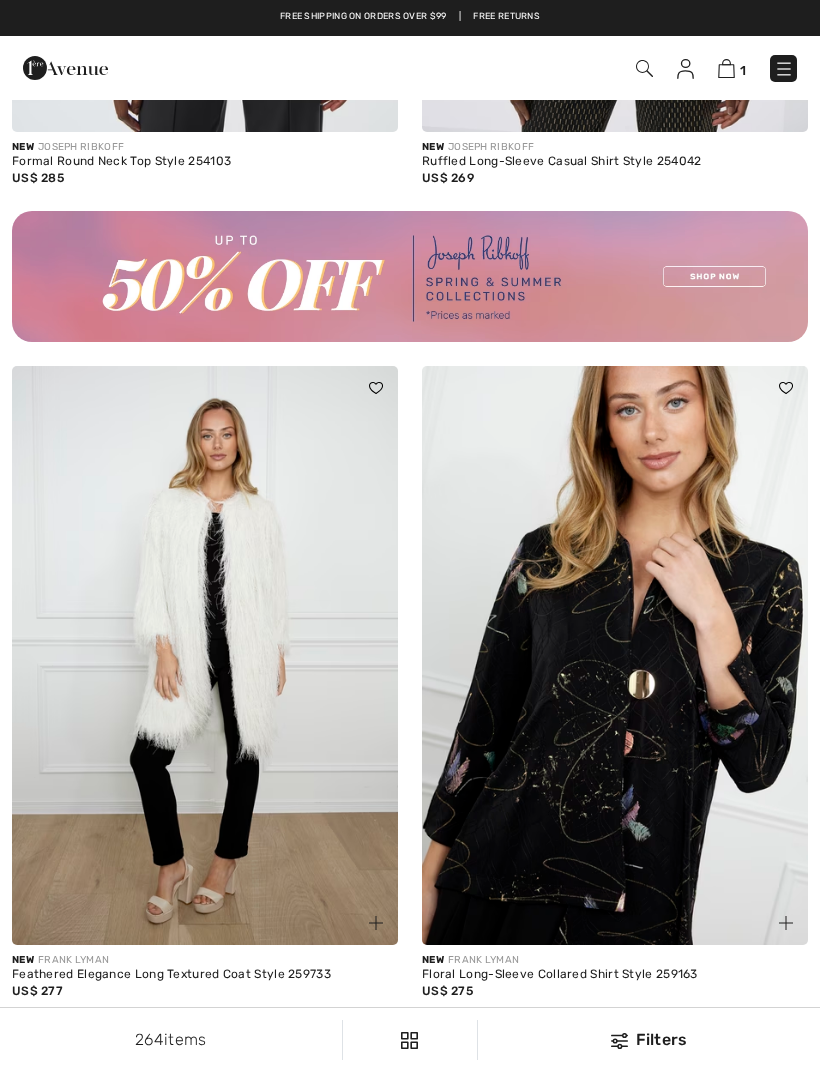 scroll, scrollTop: 0, scrollLeft: 0, axis: both 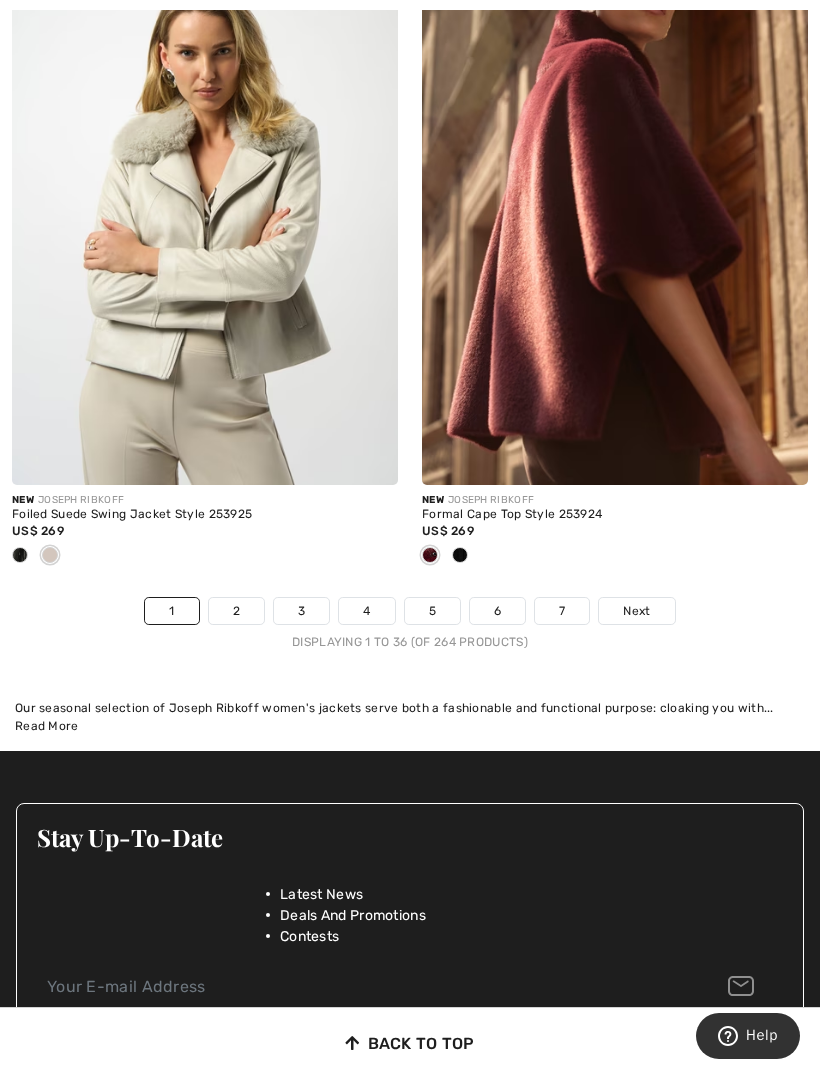 click on "2" at bounding box center (236, 611) 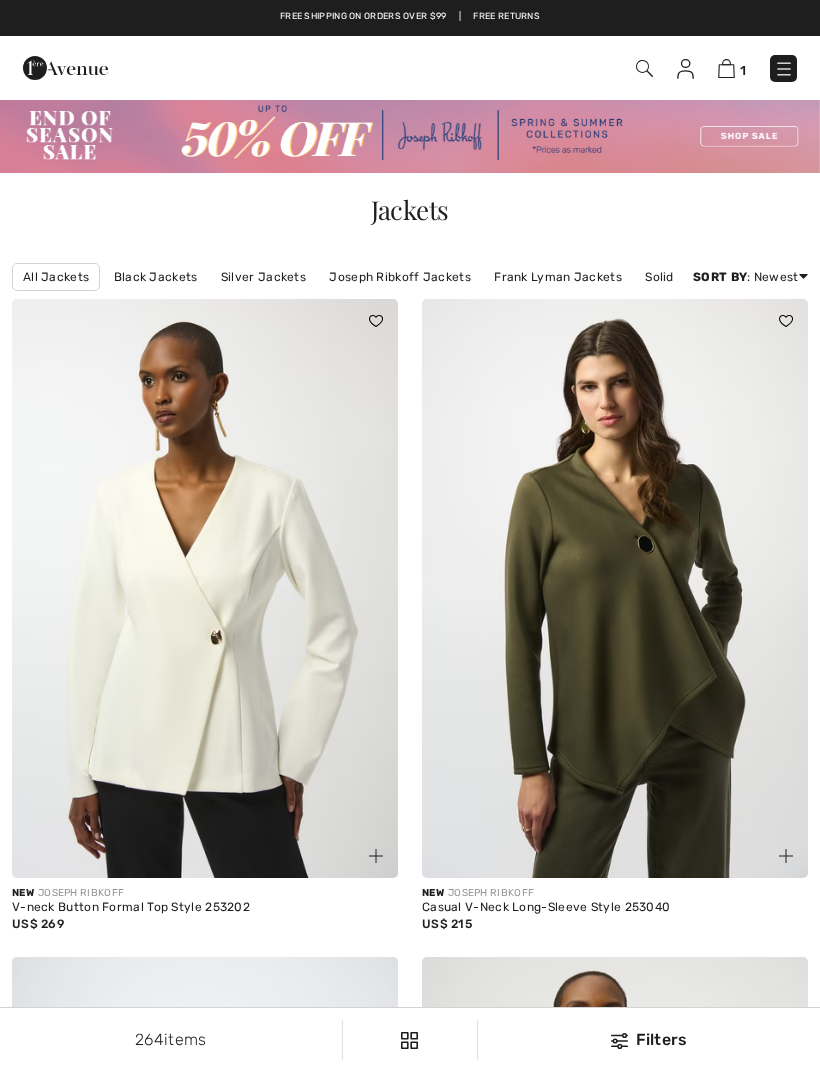 scroll, scrollTop: 0, scrollLeft: 0, axis: both 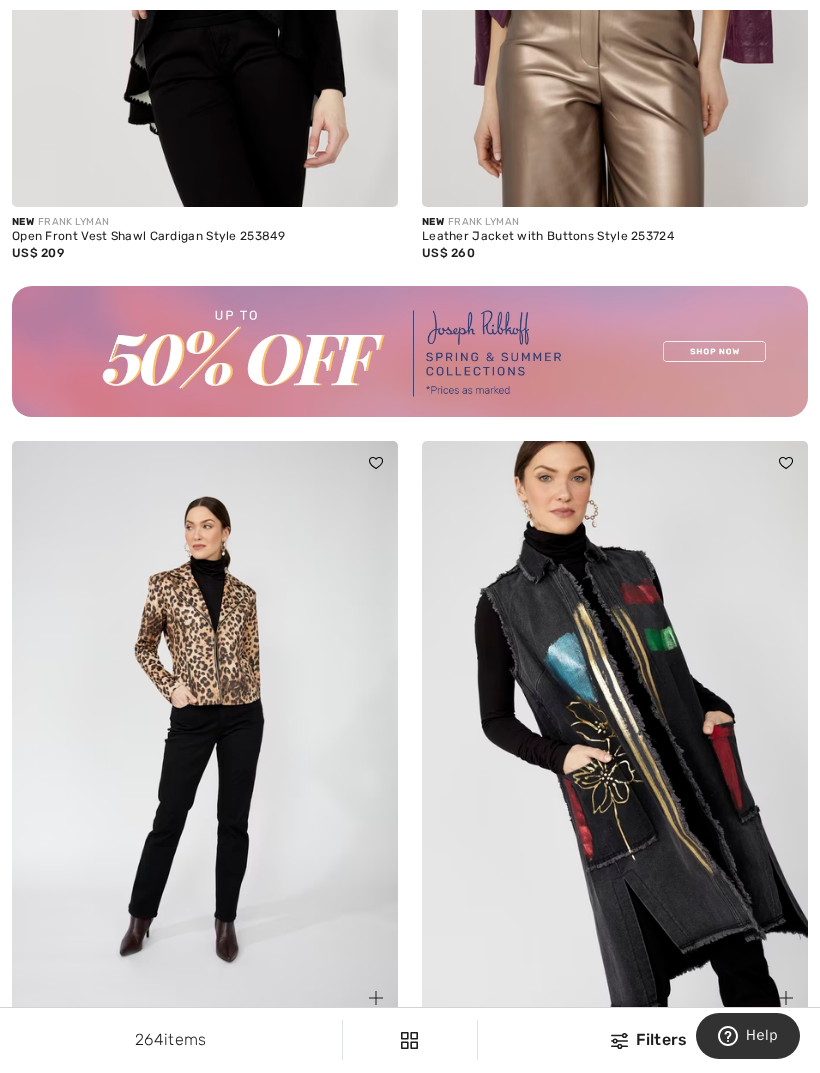click at bounding box center (615, 730) 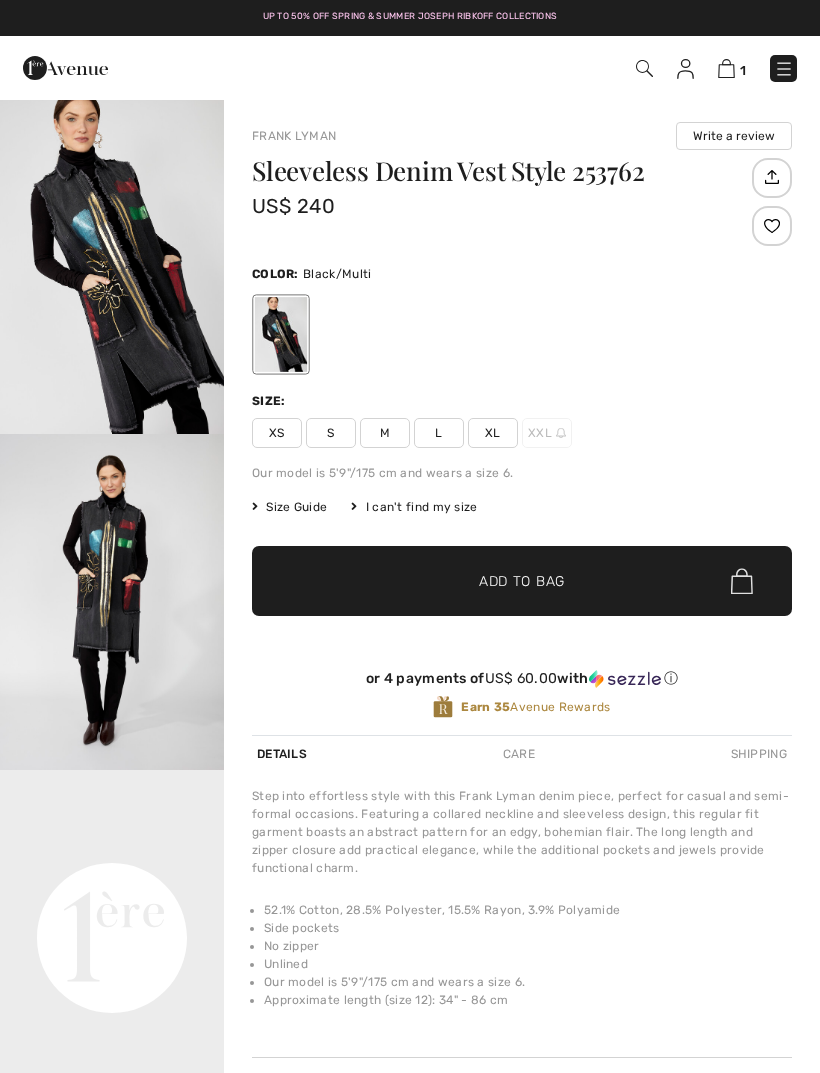 scroll, scrollTop: 0, scrollLeft: 0, axis: both 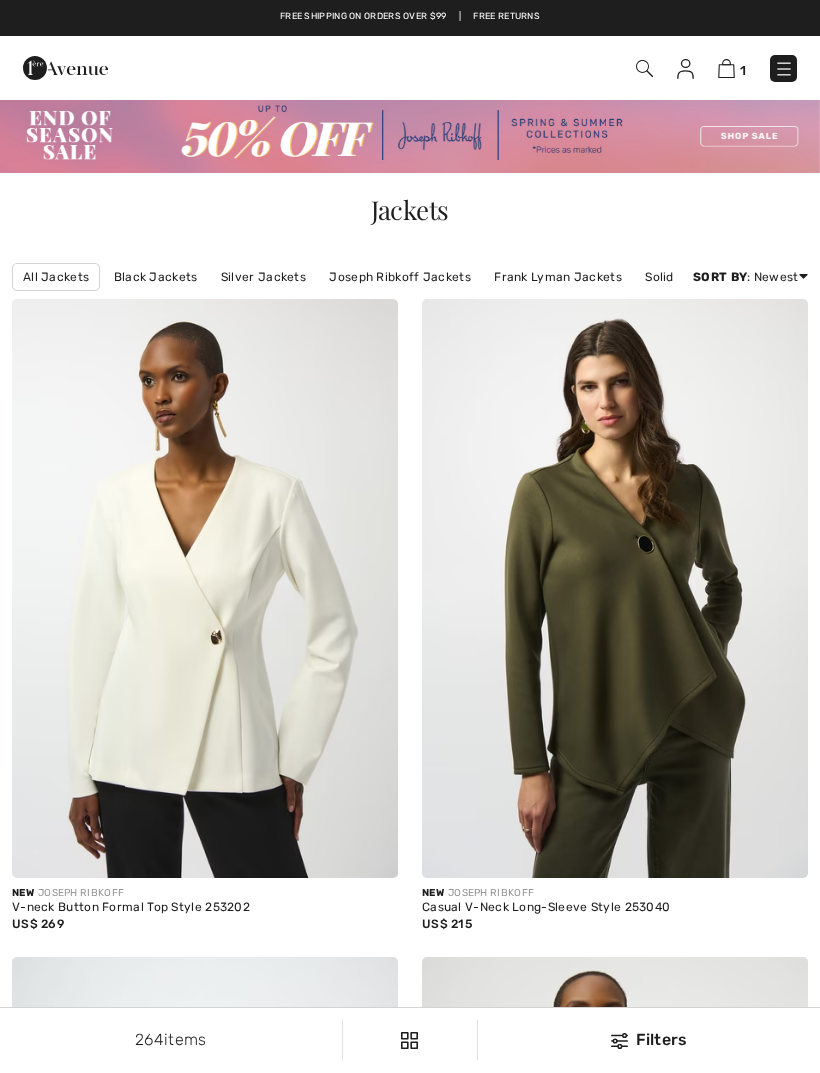 checkbox on "true" 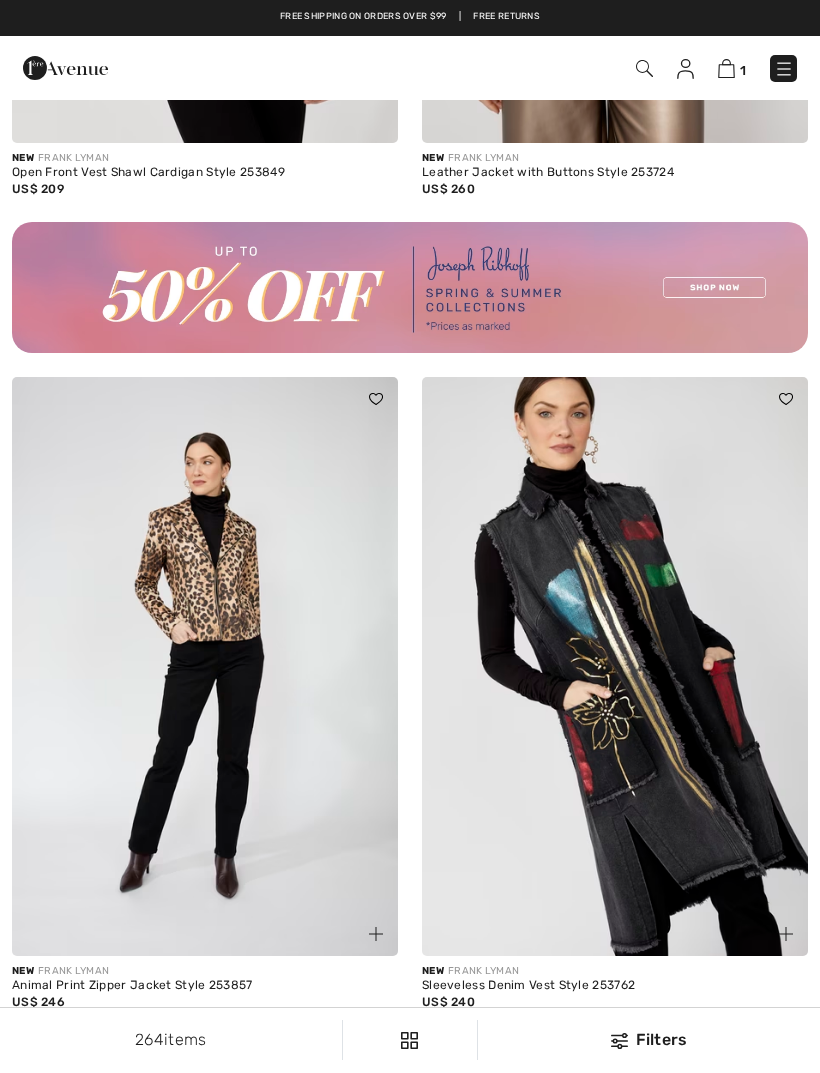 scroll, scrollTop: 0, scrollLeft: 0, axis: both 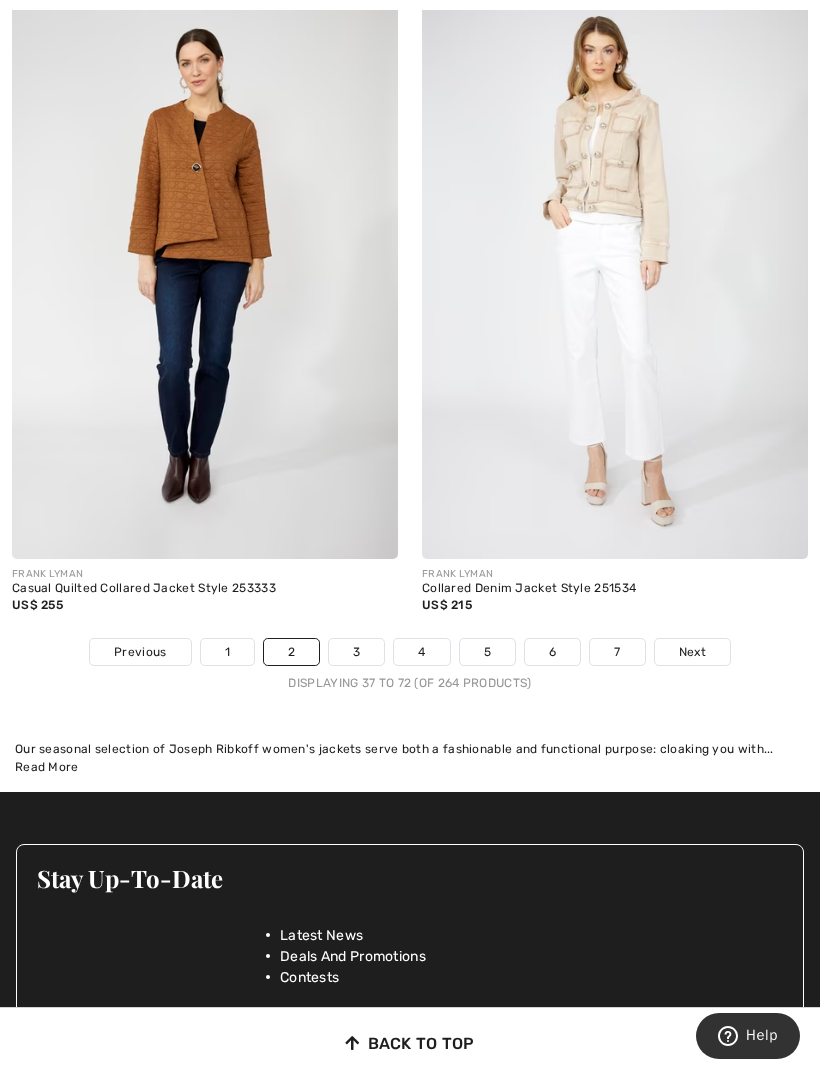 click on "3" at bounding box center (356, 652) 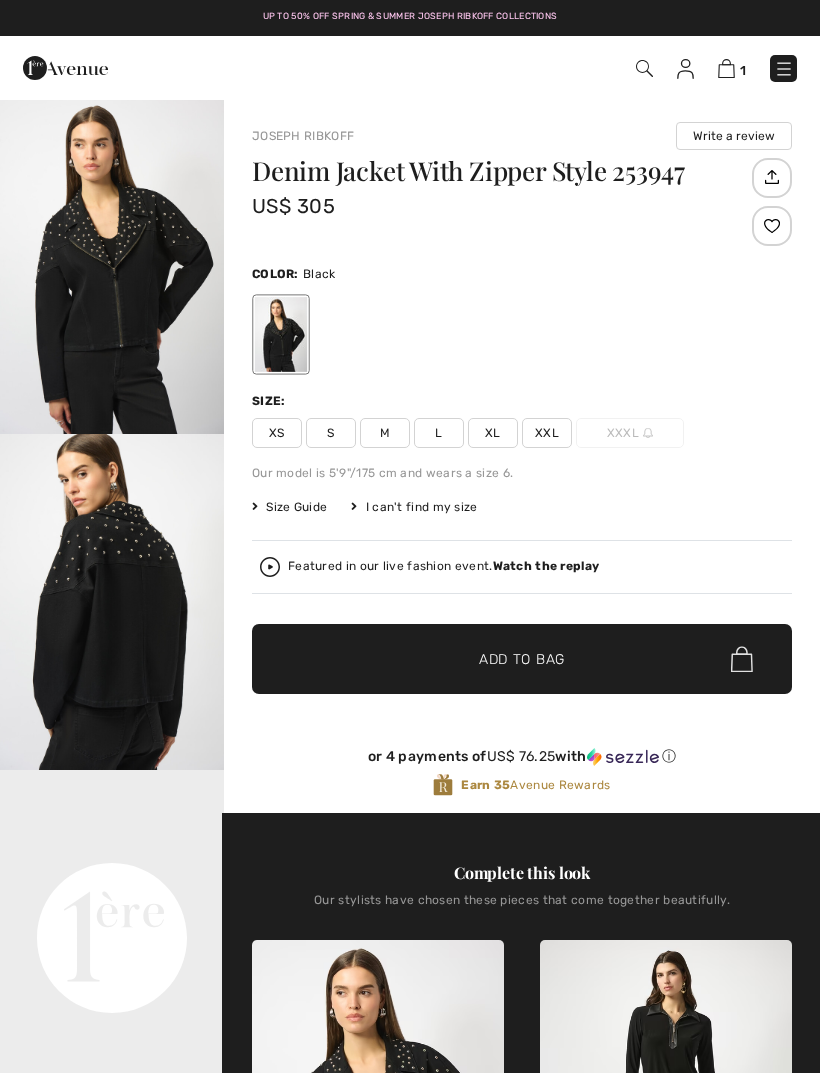 scroll, scrollTop: 0, scrollLeft: 0, axis: both 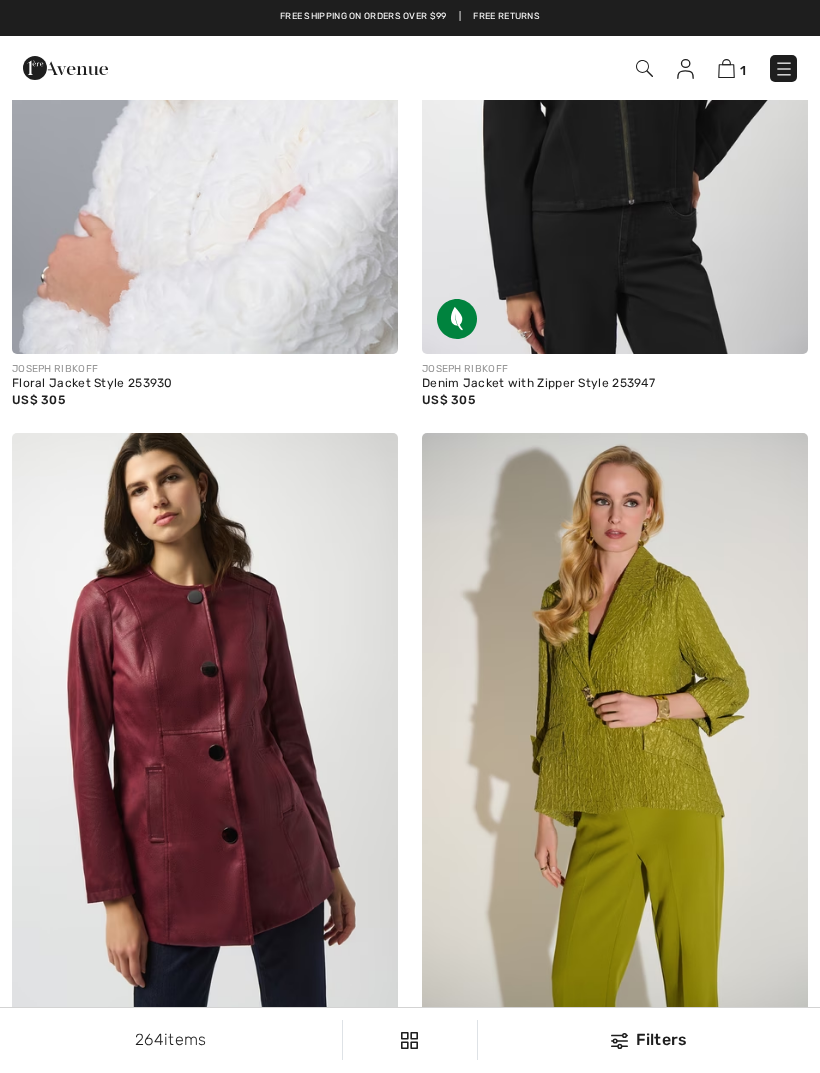 checkbox on "true" 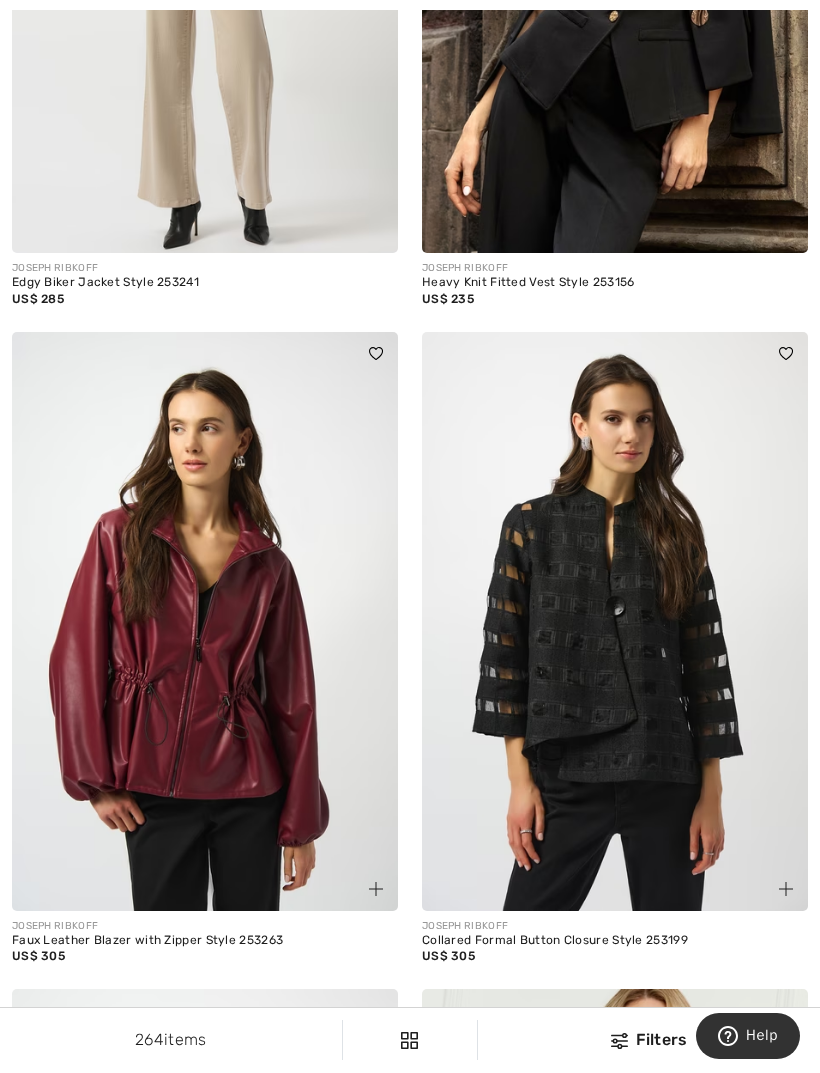 scroll, scrollTop: 1976, scrollLeft: 0, axis: vertical 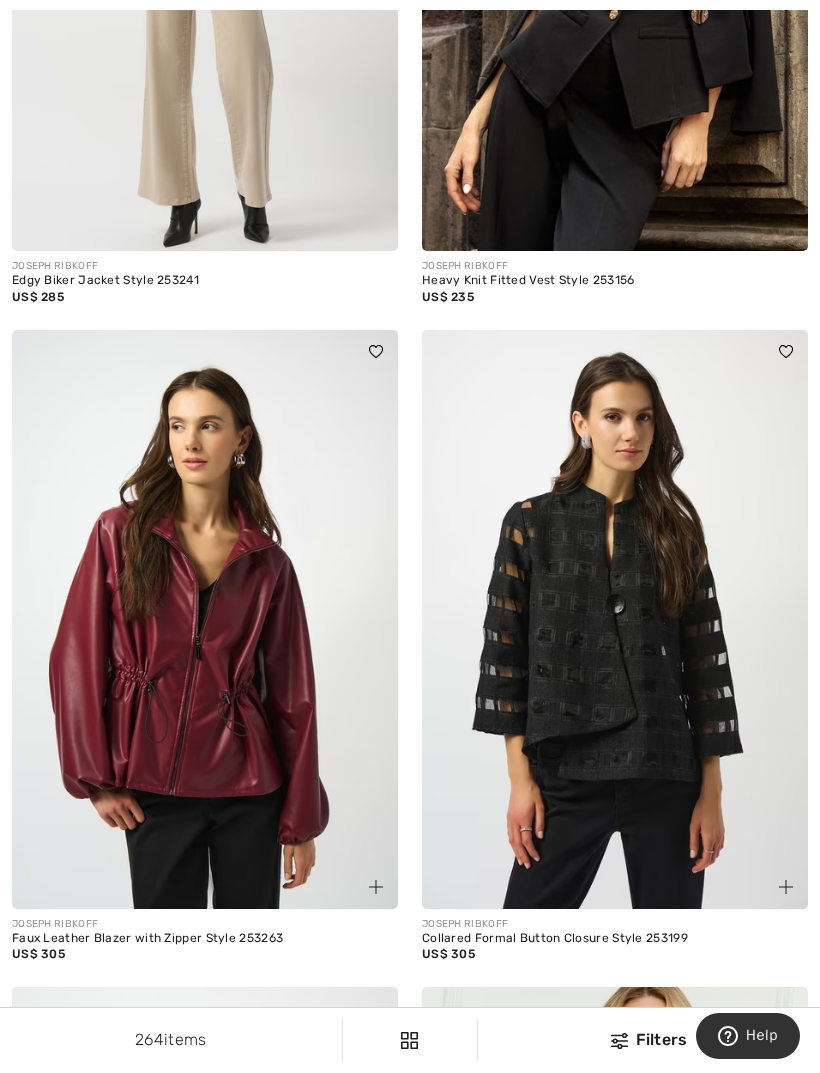 click at bounding box center [615, 619] 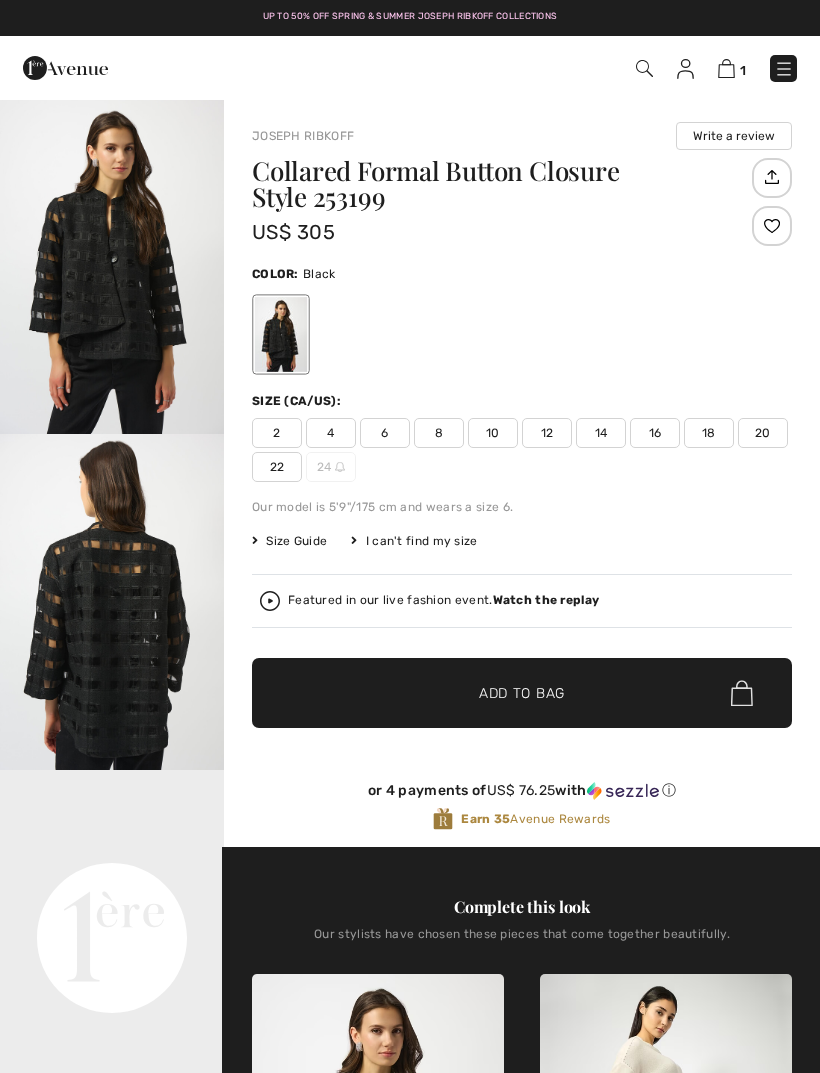 scroll, scrollTop: 0, scrollLeft: 0, axis: both 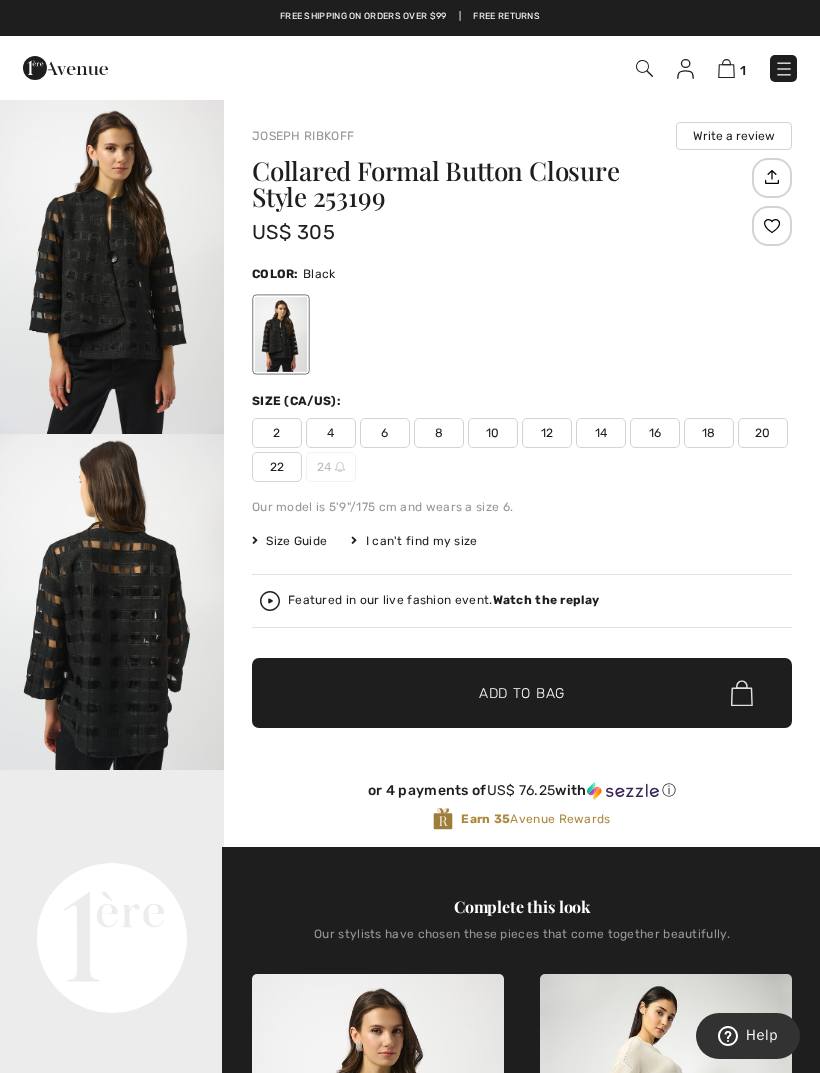 click at bounding box center (112, 602) 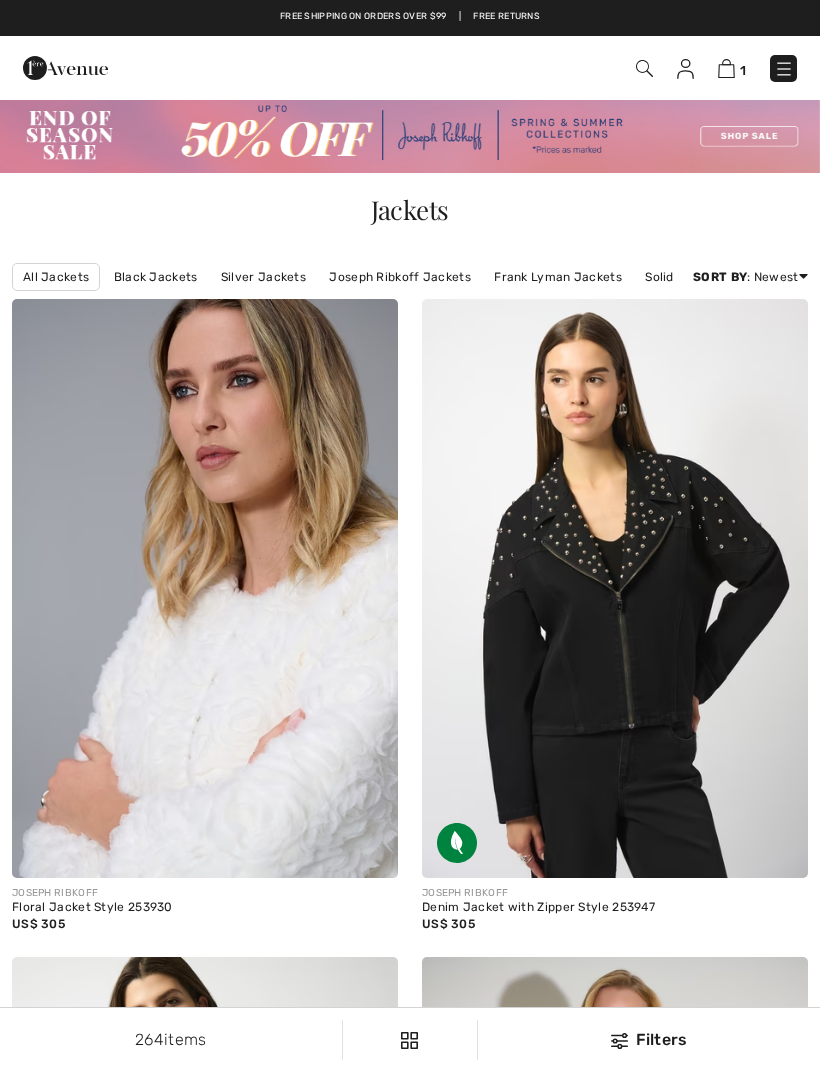 scroll, scrollTop: 2040, scrollLeft: 0, axis: vertical 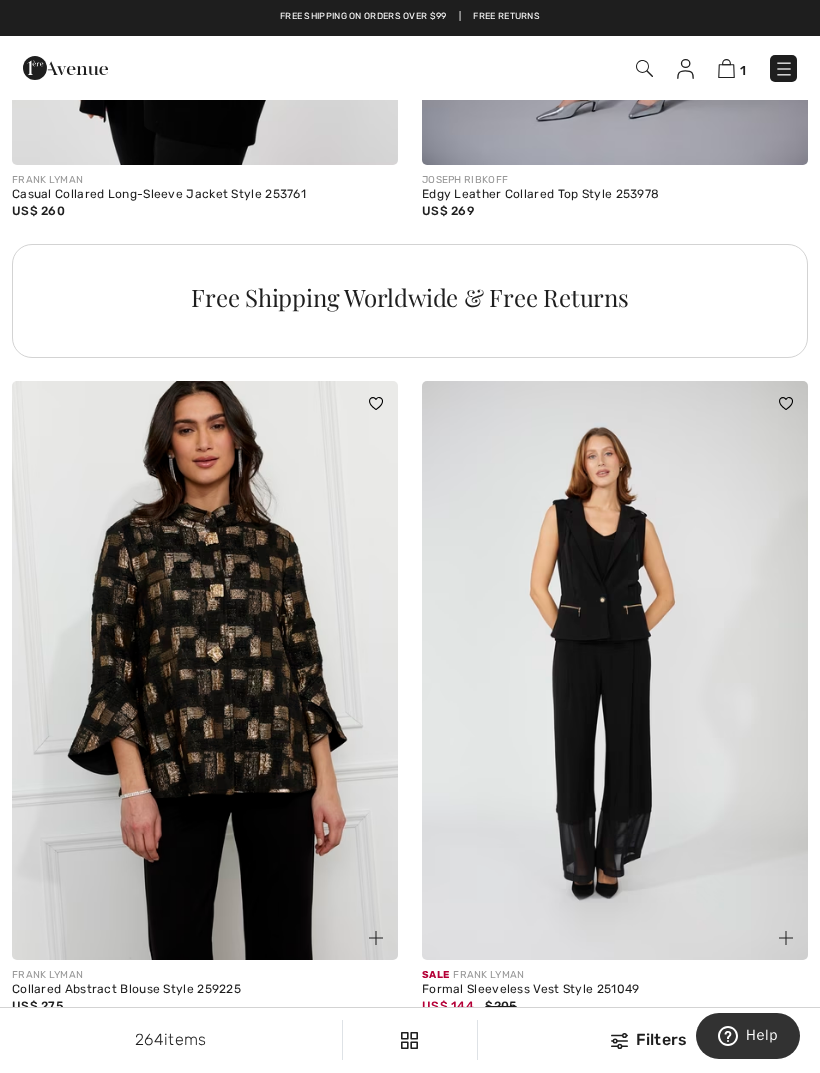 click at bounding box center (205, 670) 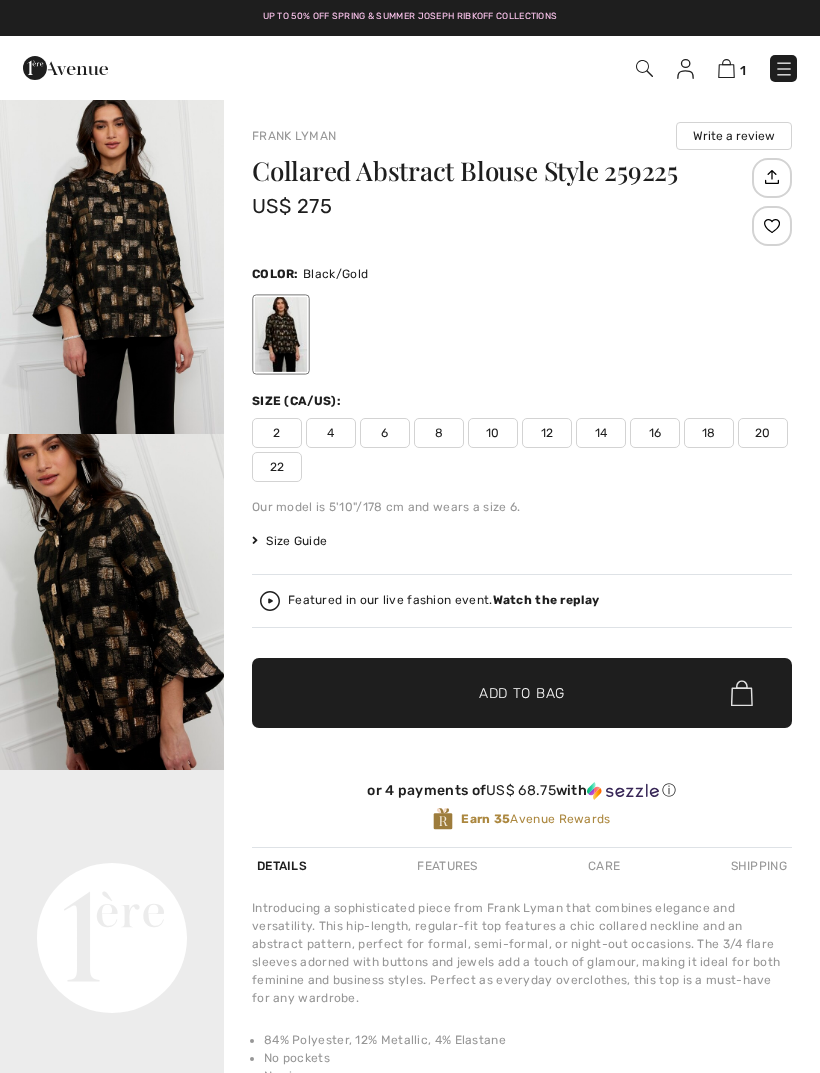 scroll, scrollTop: 3, scrollLeft: 0, axis: vertical 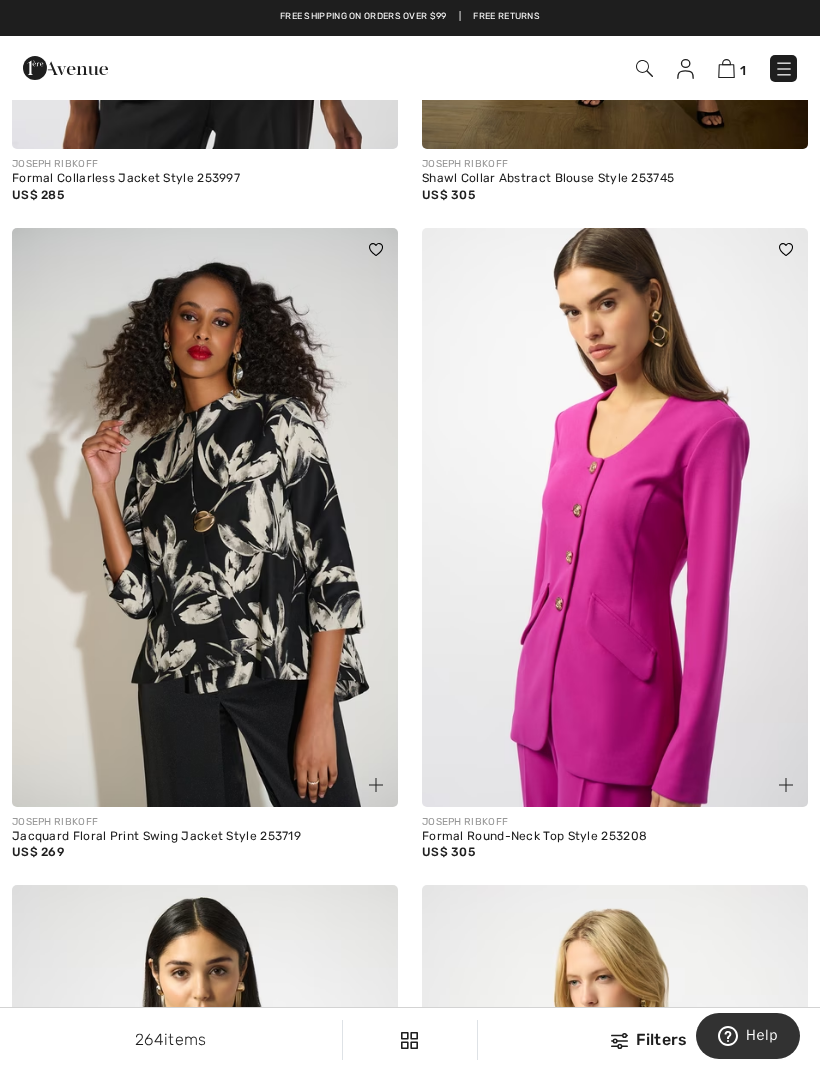 click at bounding box center [205, 517] 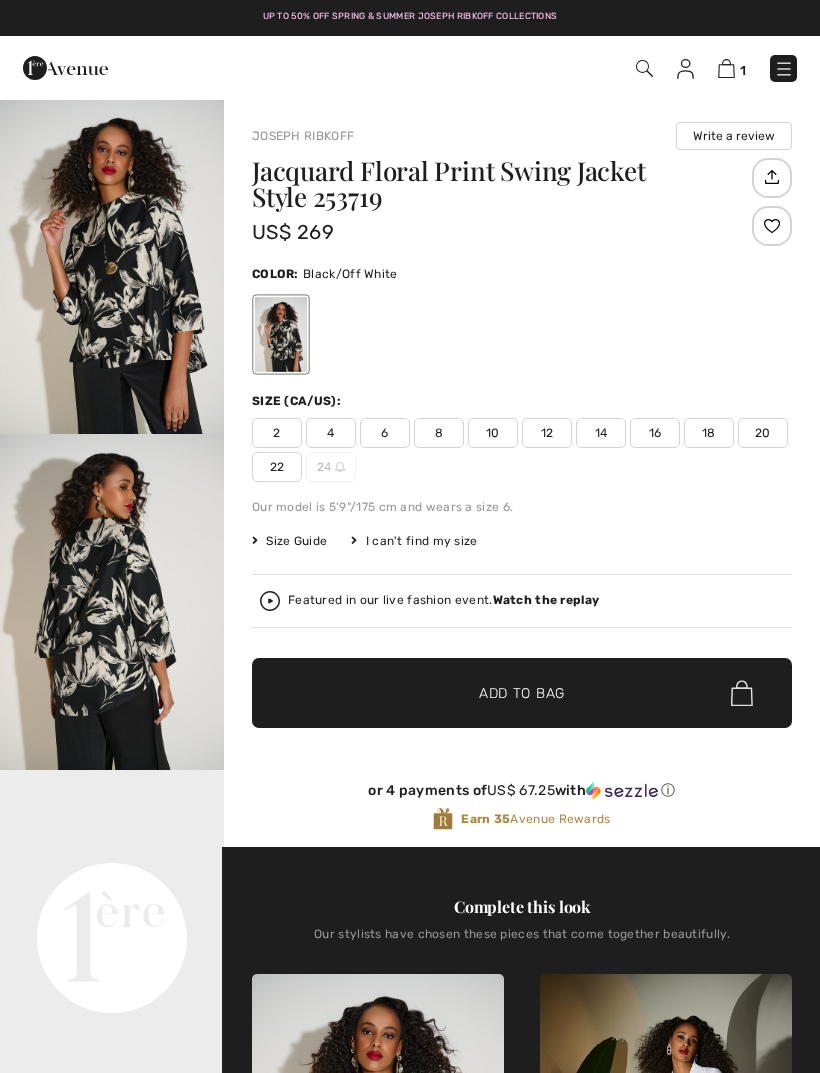 scroll, scrollTop: 17, scrollLeft: 0, axis: vertical 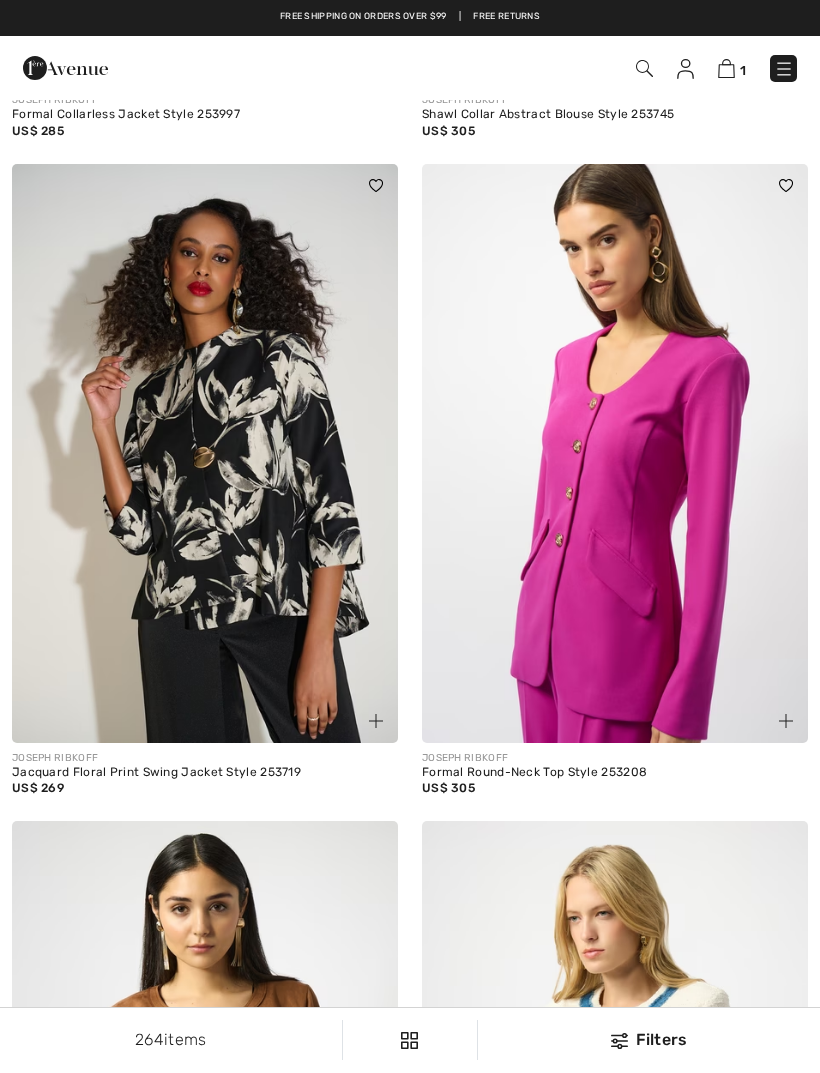 checkbox on "true" 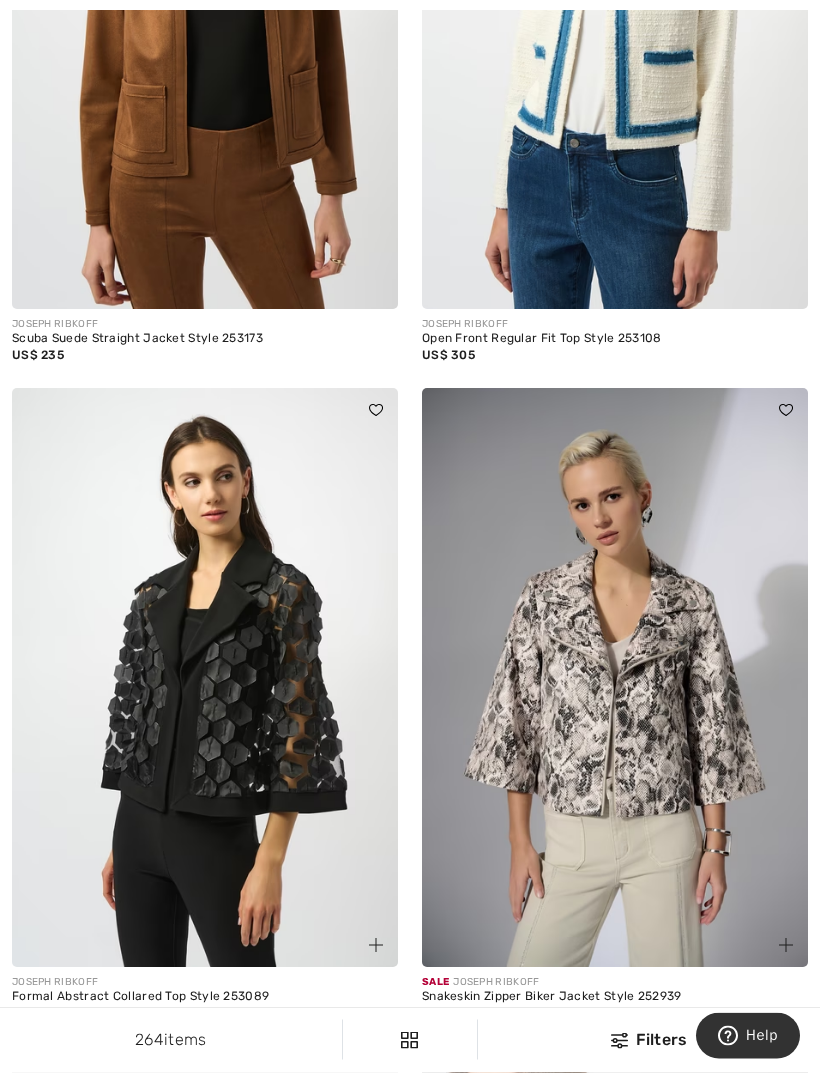 scroll, scrollTop: 10137, scrollLeft: 0, axis: vertical 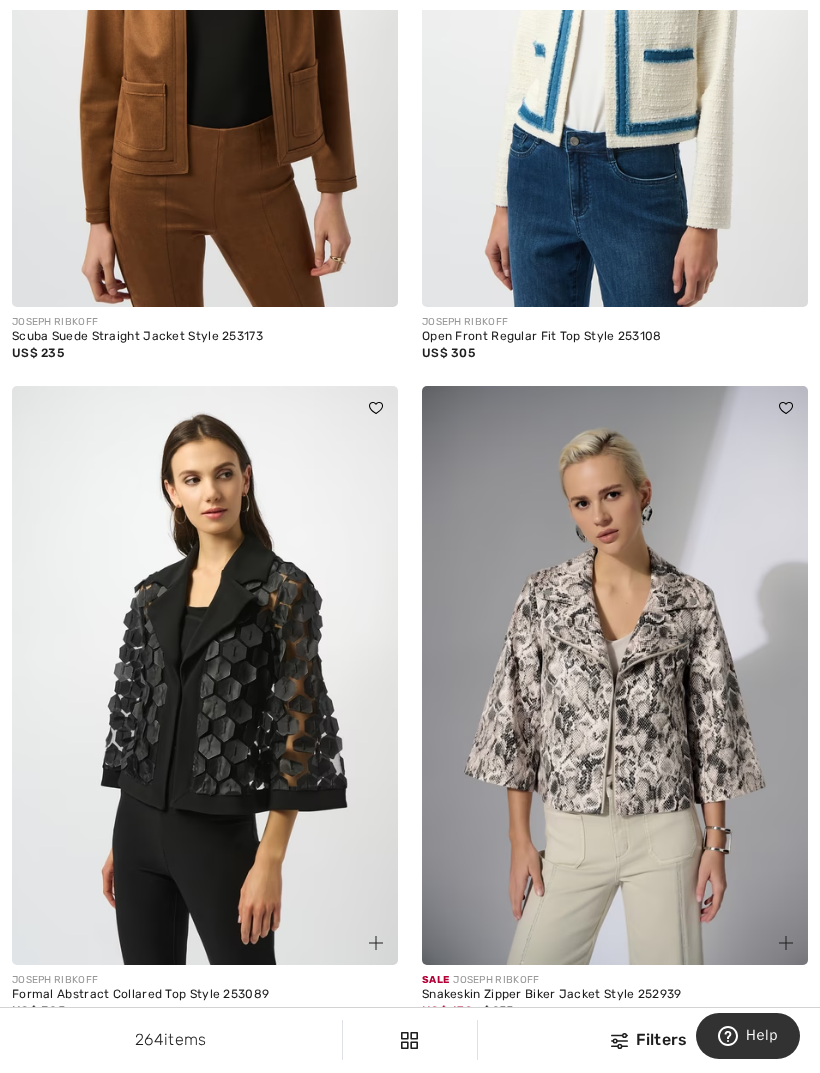 click at bounding box center (615, 675) 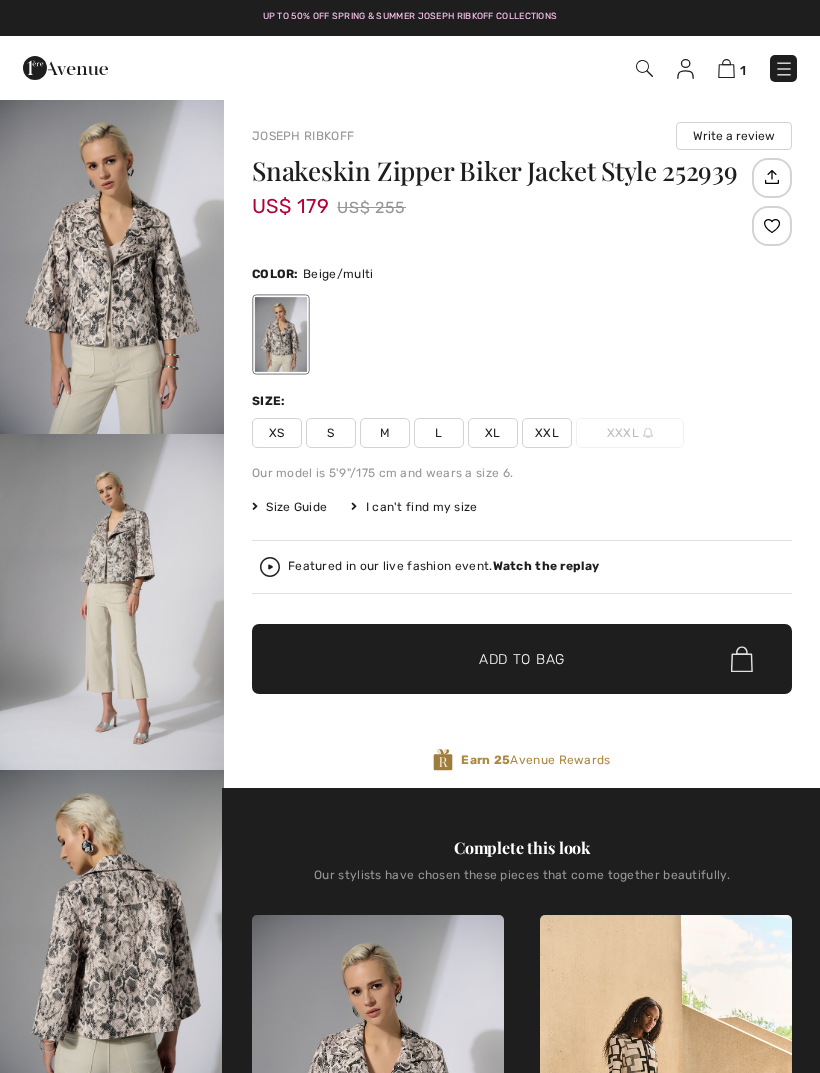 scroll, scrollTop: 0, scrollLeft: 0, axis: both 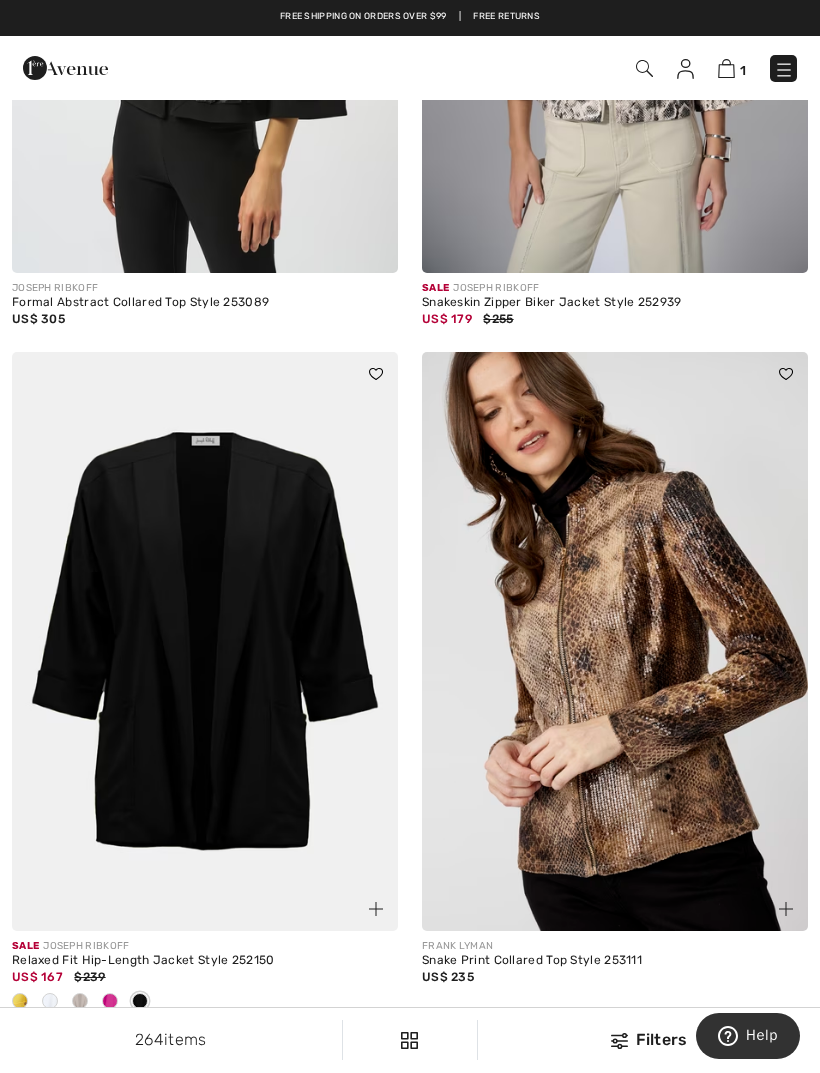 click at bounding box center [615, 641] 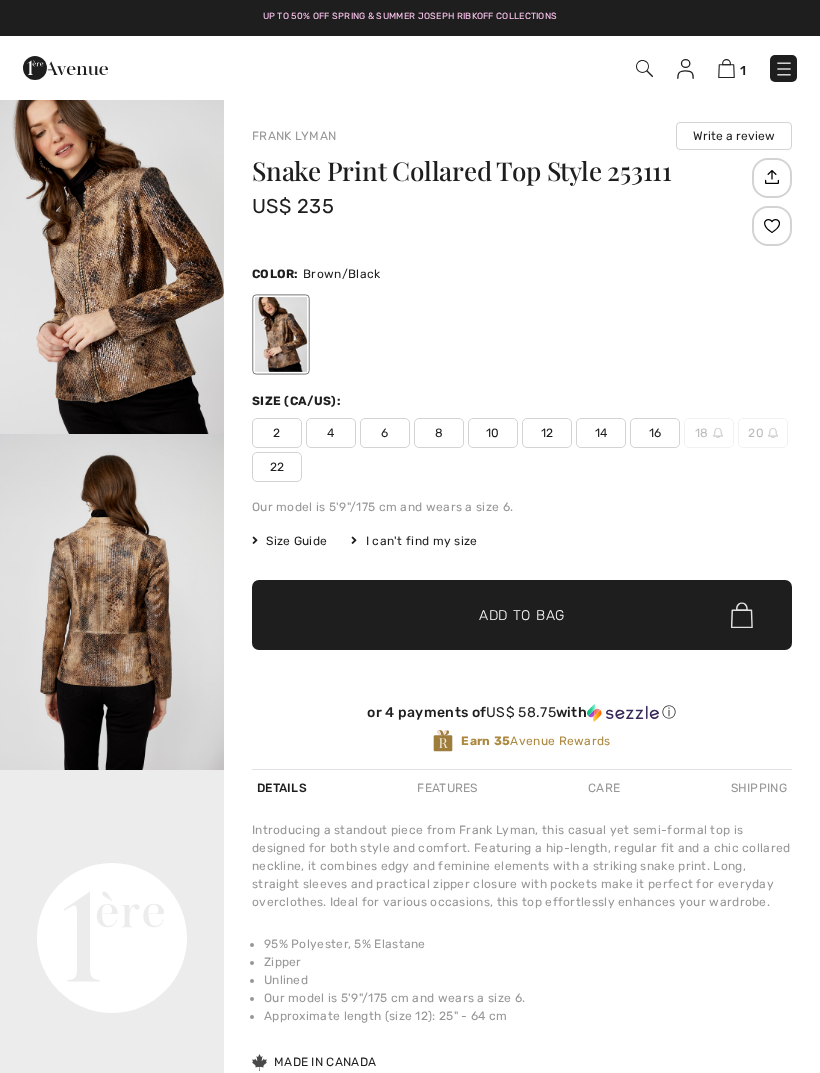 scroll, scrollTop: 6, scrollLeft: 0, axis: vertical 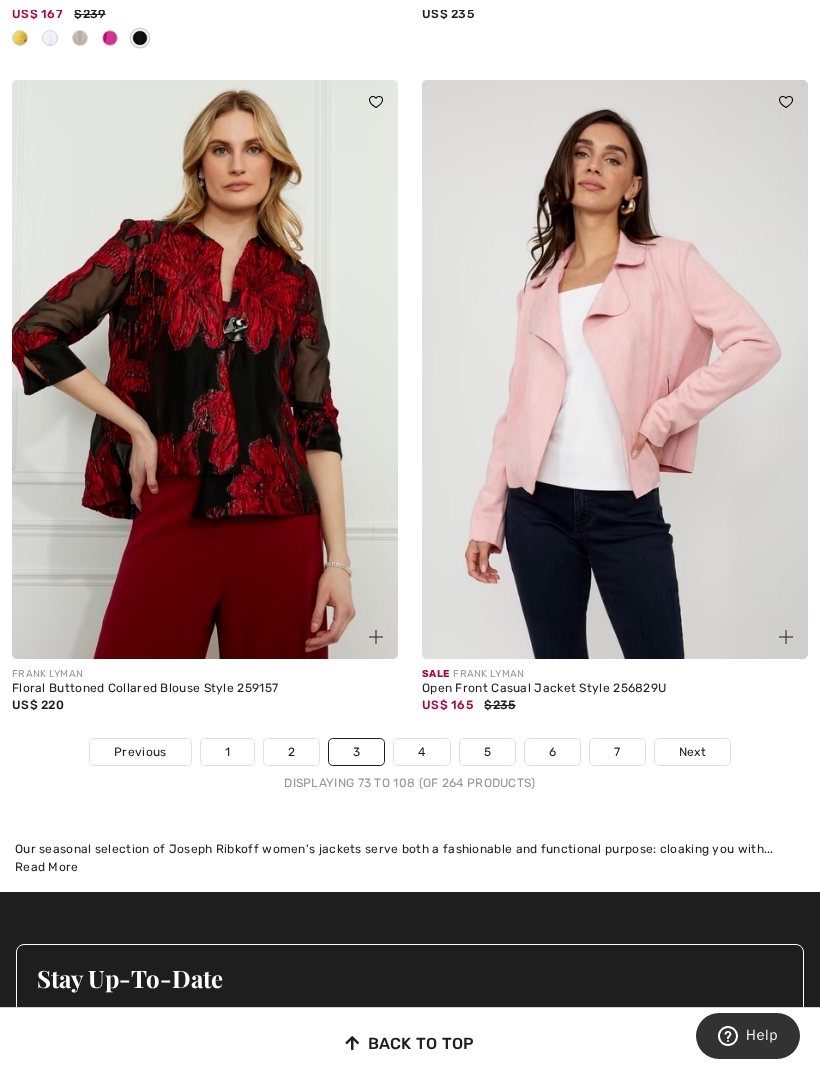 click on "4" at bounding box center (421, 752) 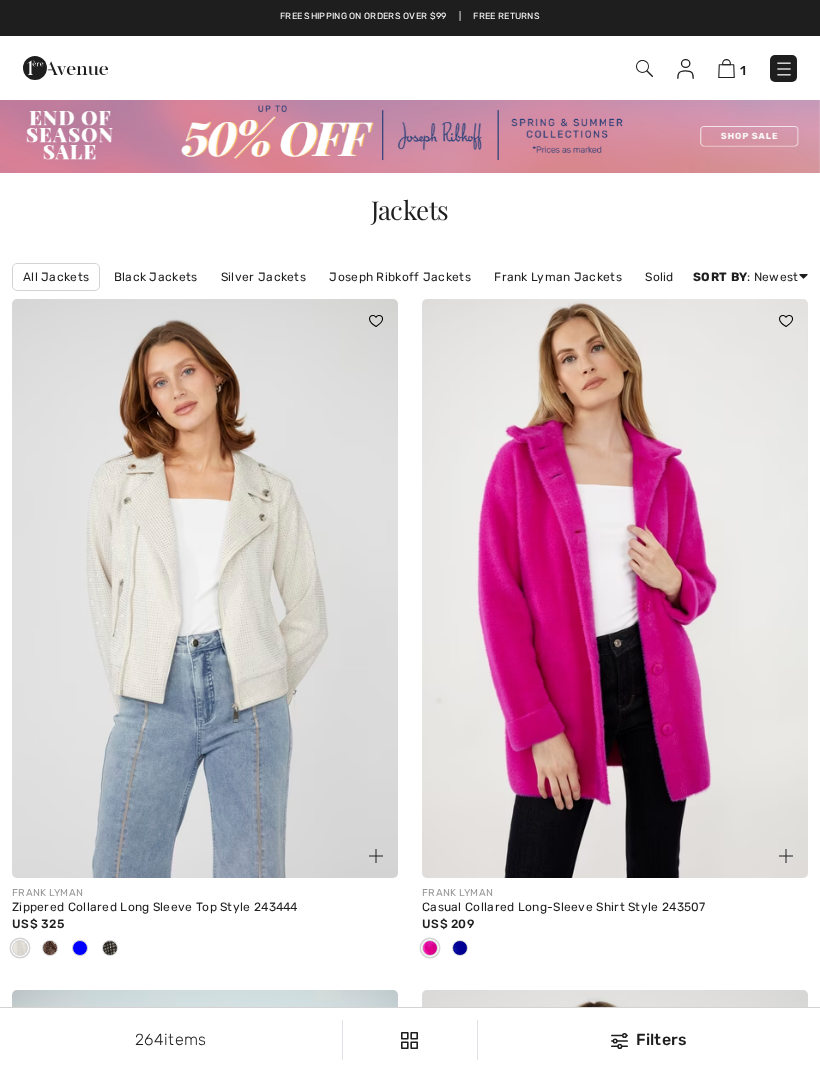 scroll, scrollTop: 0, scrollLeft: 0, axis: both 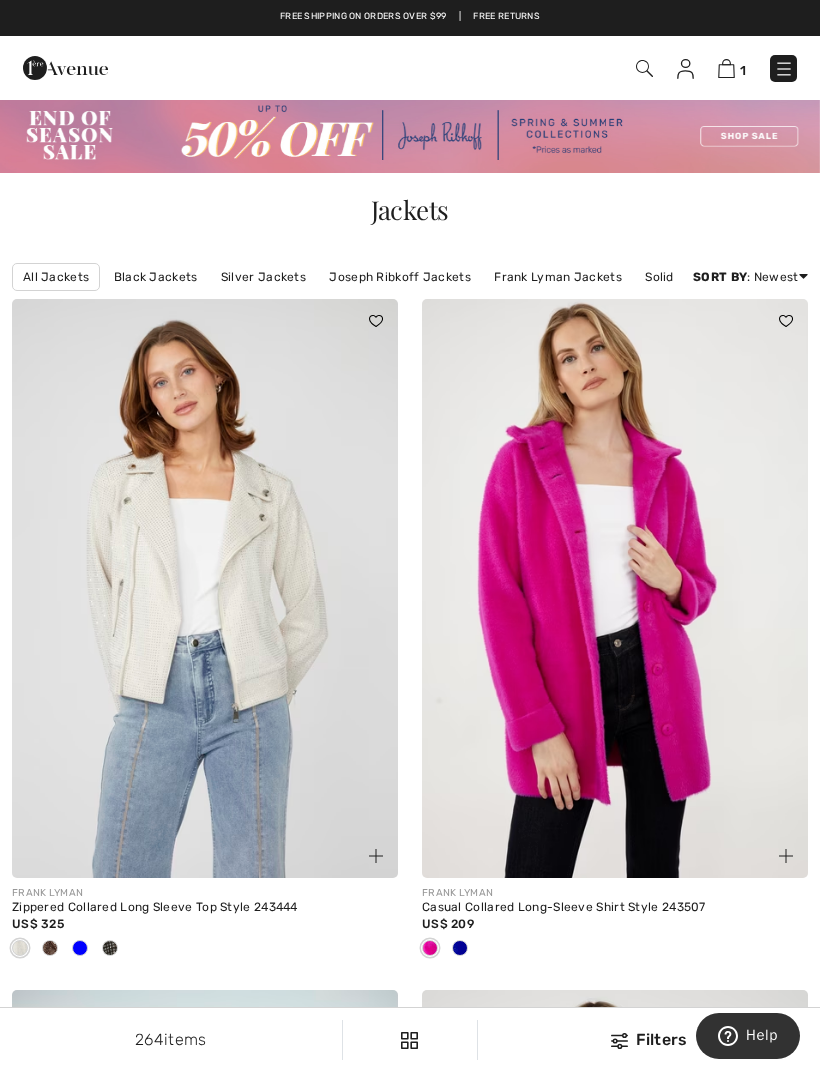 click at bounding box center (205, 588) 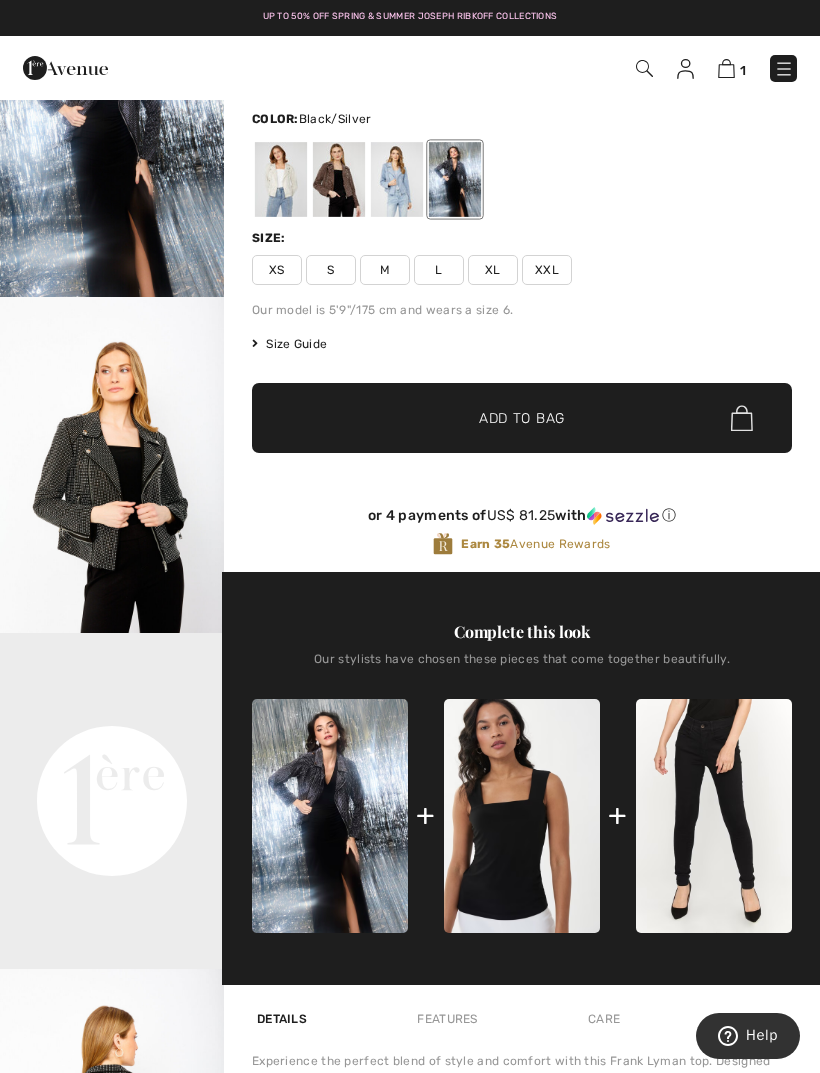 scroll, scrollTop: 0, scrollLeft: 0, axis: both 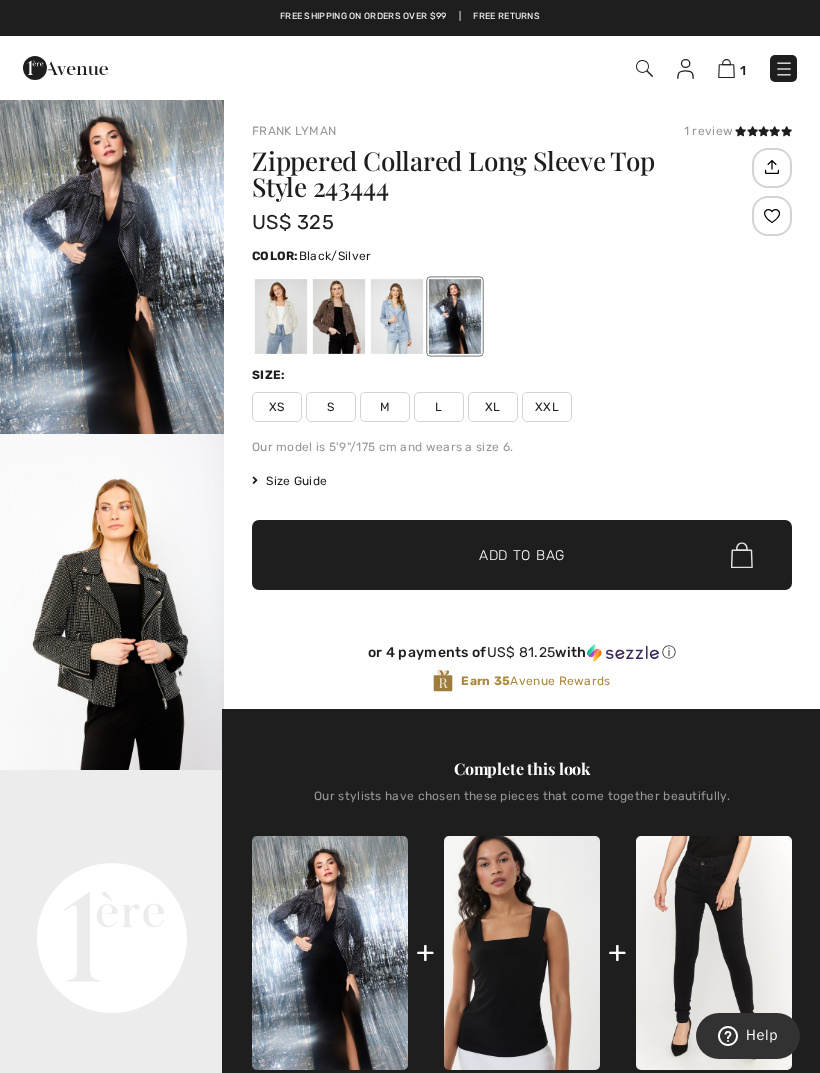 click at bounding box center (339, 316) 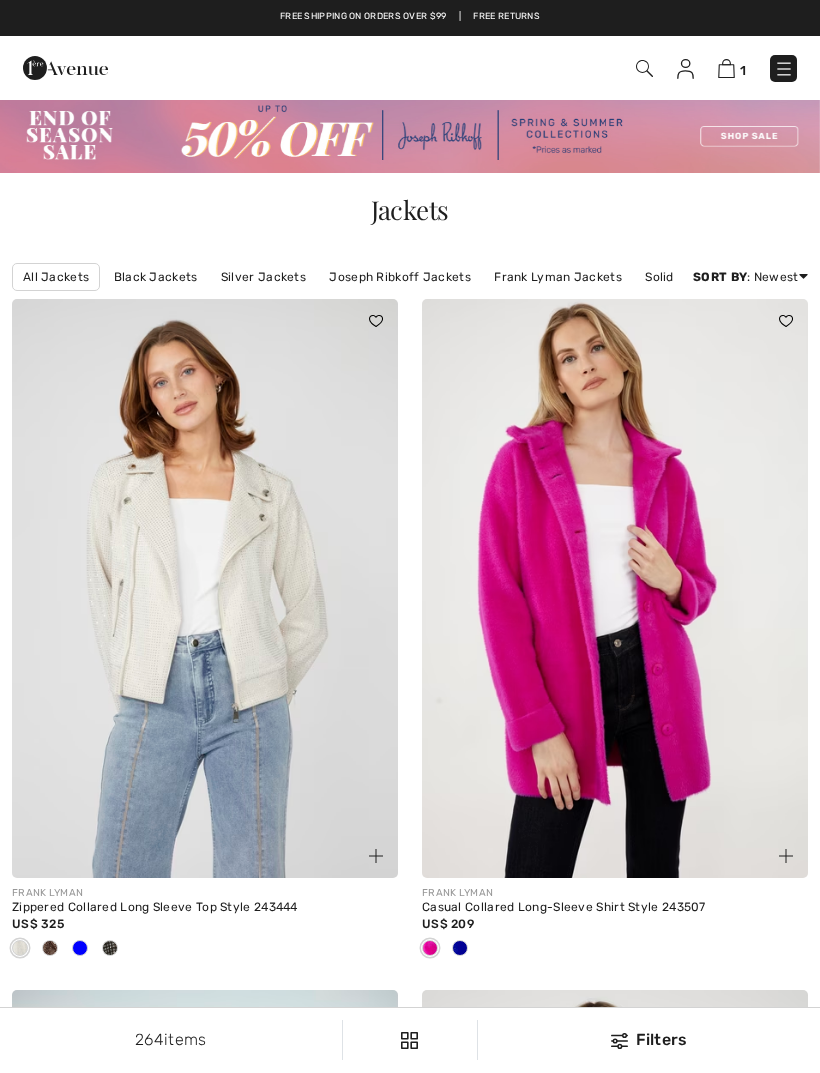 scroll, scrollTop: 0, scrollLeft: 0, axis: both 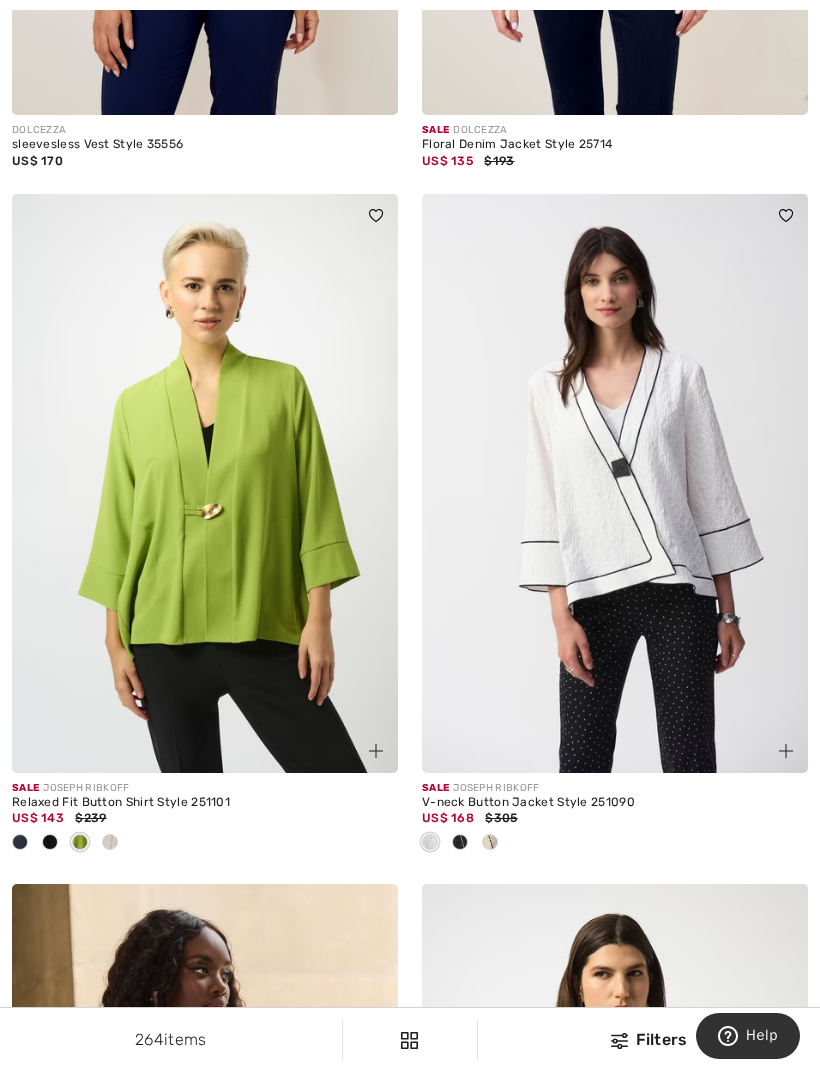click at bounding box center (615, 483) 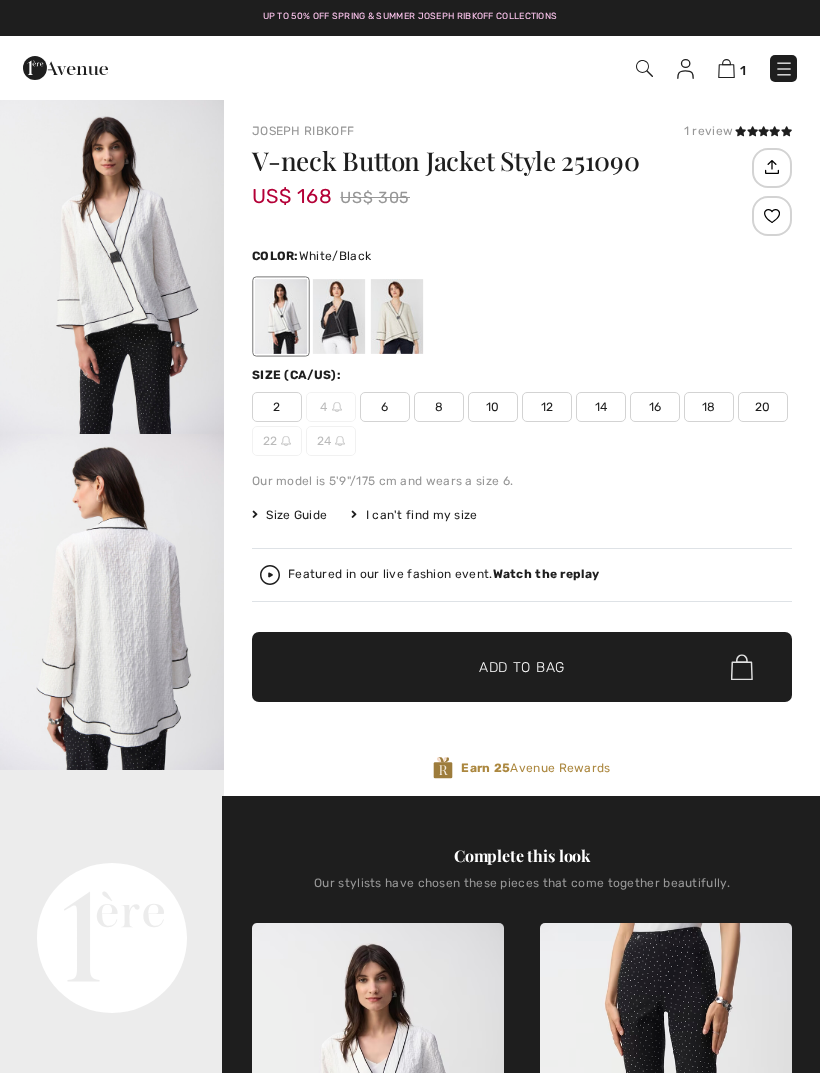 scroll, scrollTop: 0, scrollLeft: 0, axis: both 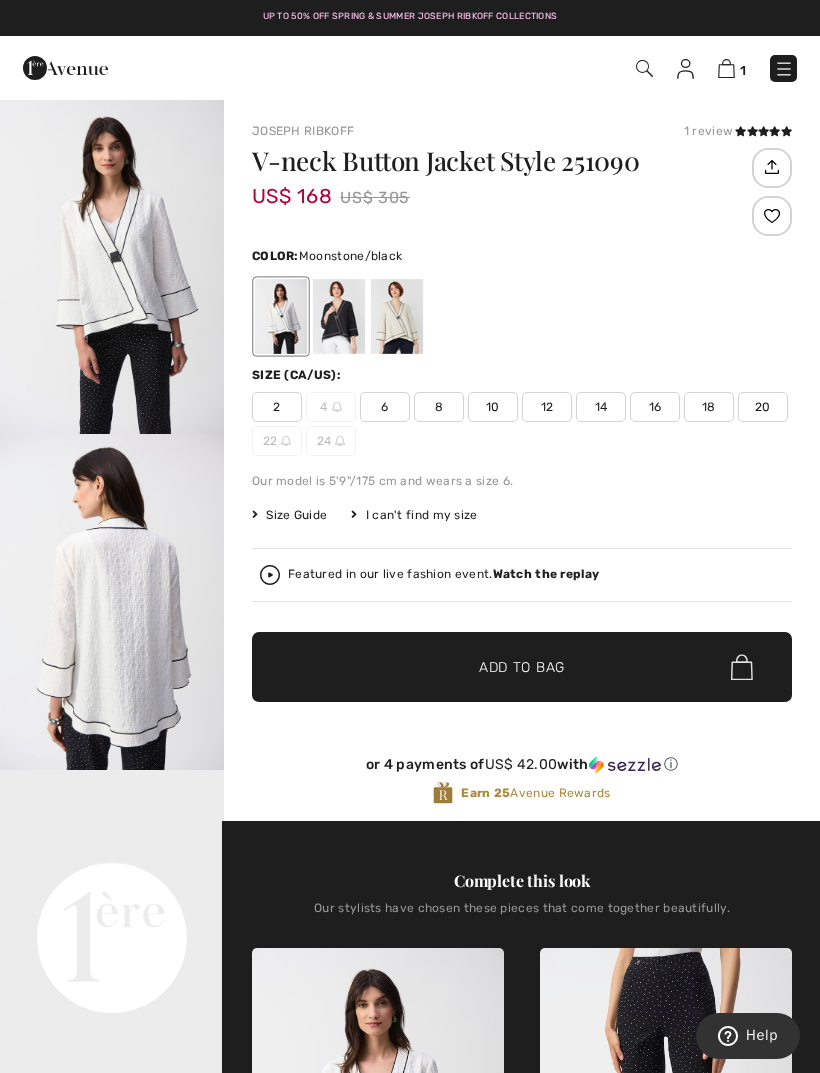 click at bounding box center [397, 316] 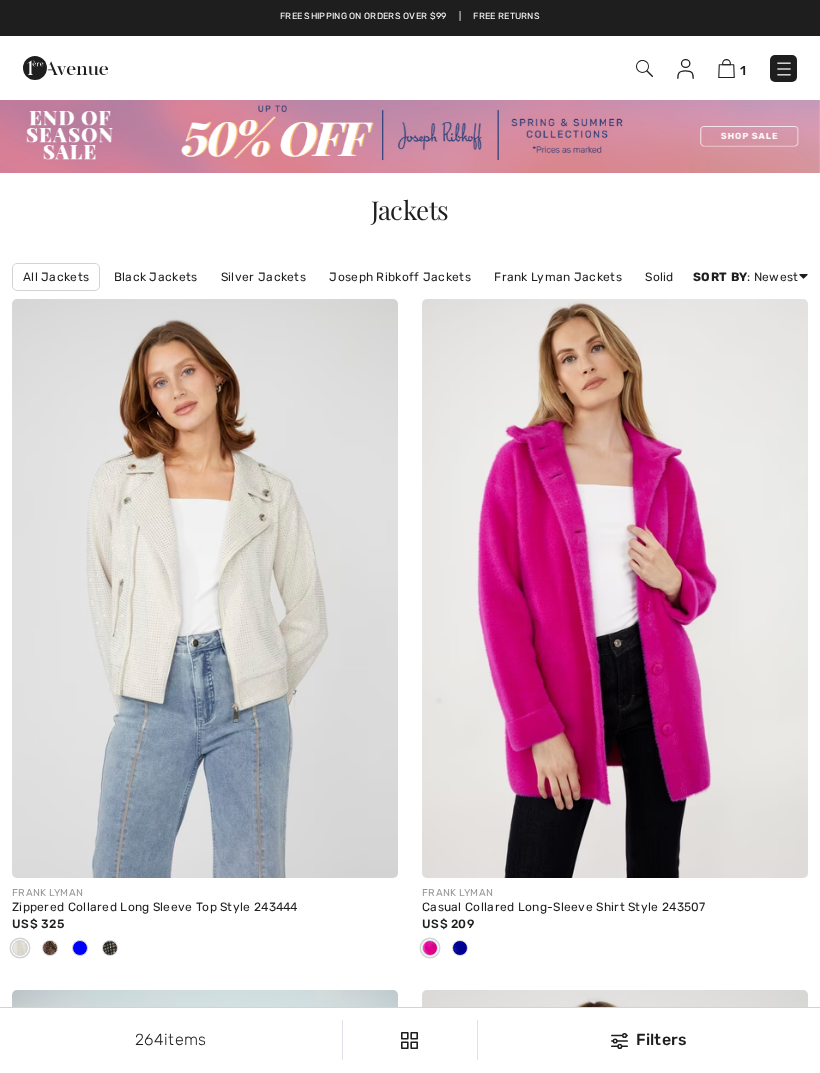 checkbox on "true" 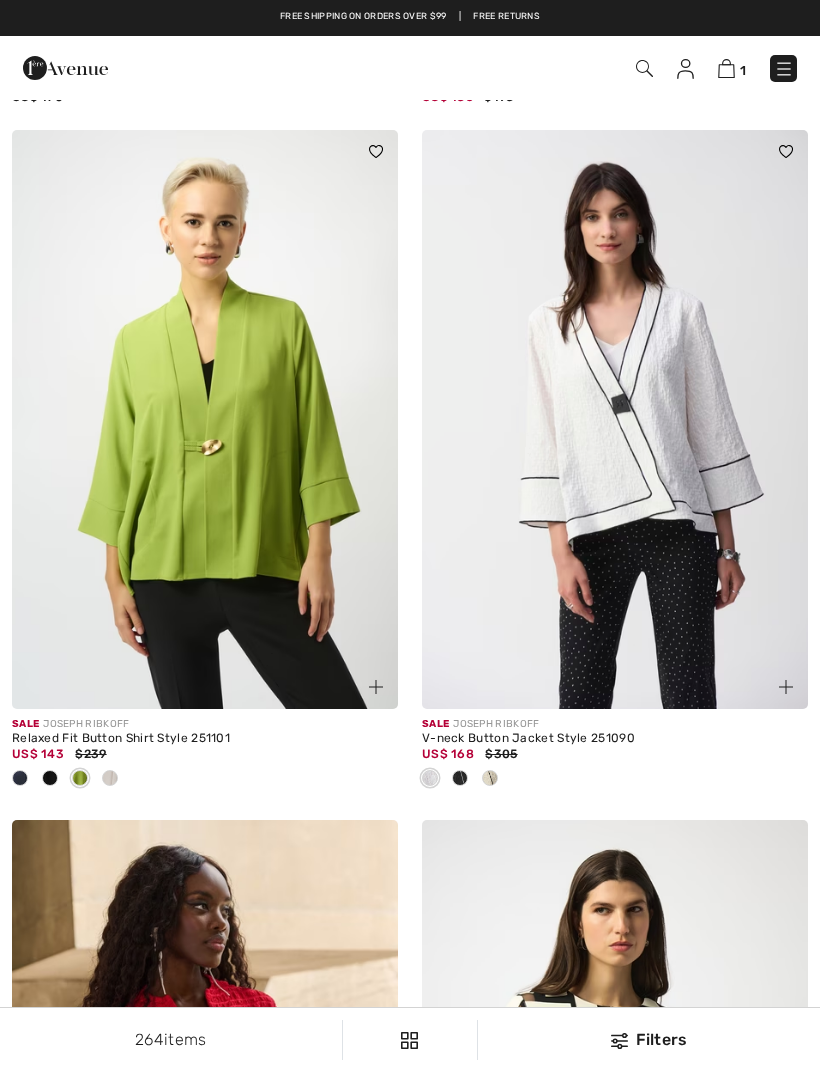 scroll, scrollTop: 0, scrollLeft: 0, axis: both 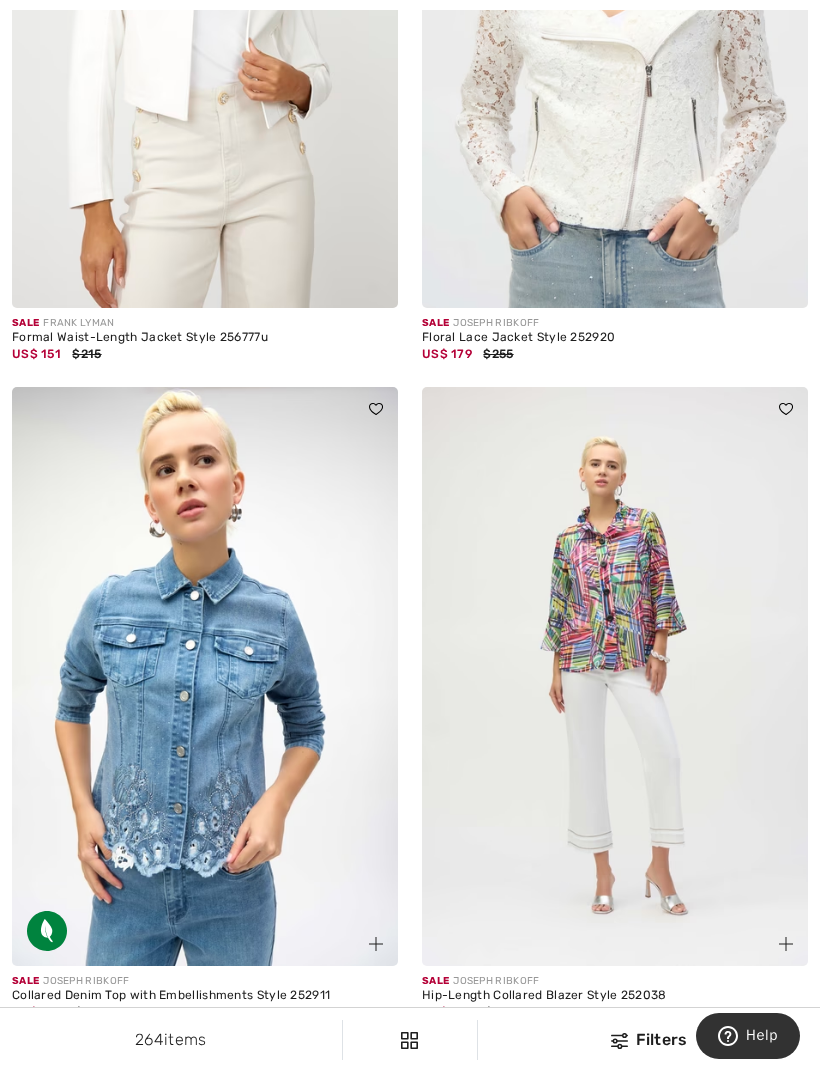 click at bounding box center [615, 676] 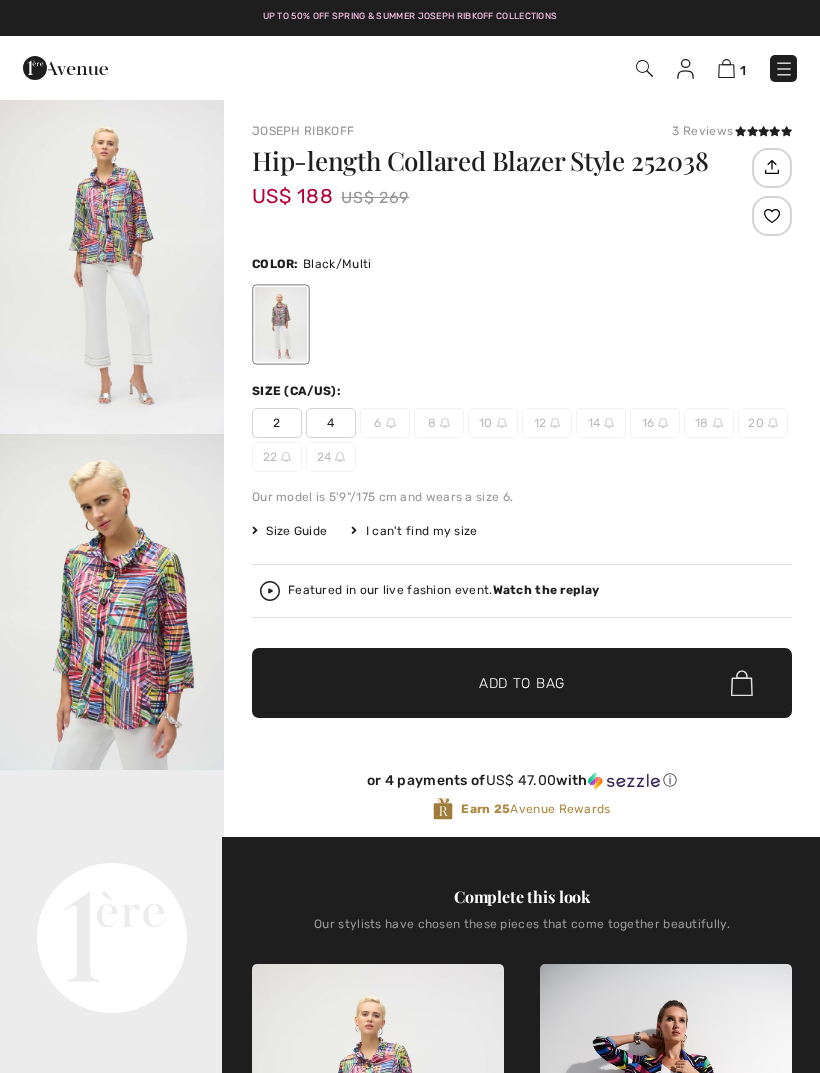 scroll, scrollTop: 0, scrollLeft: 0, axis: both 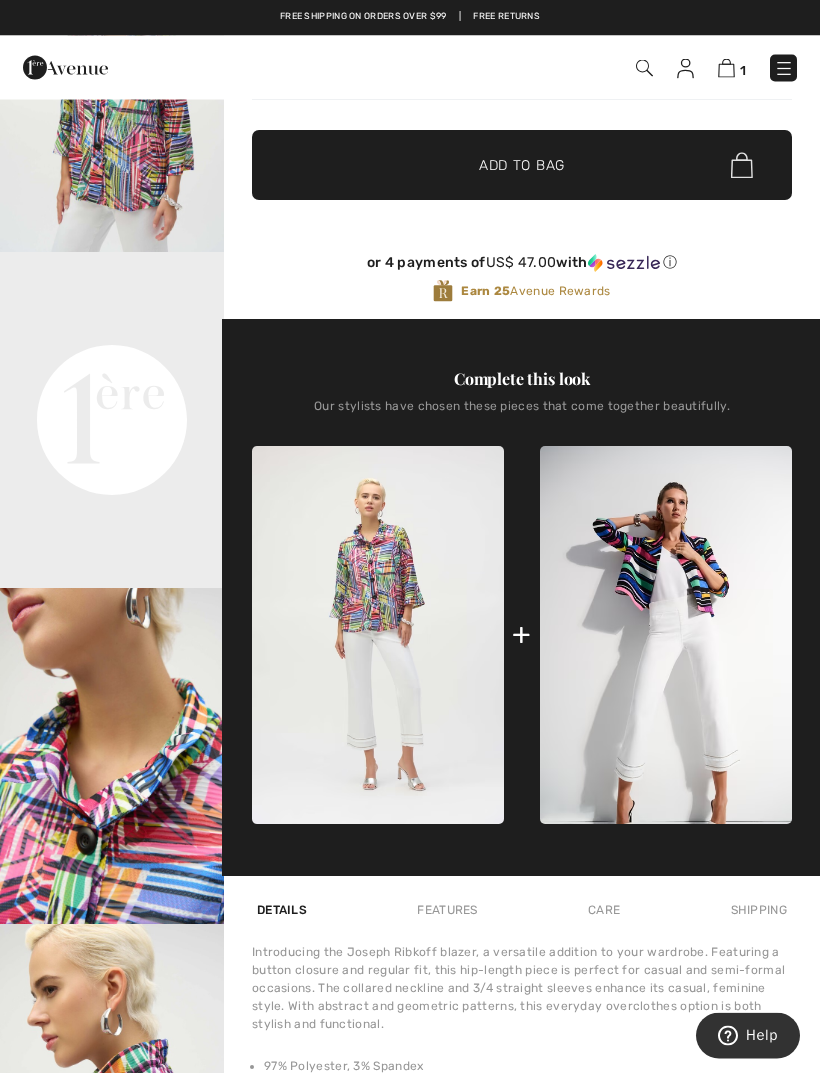 click at bounding box center [666, 636] 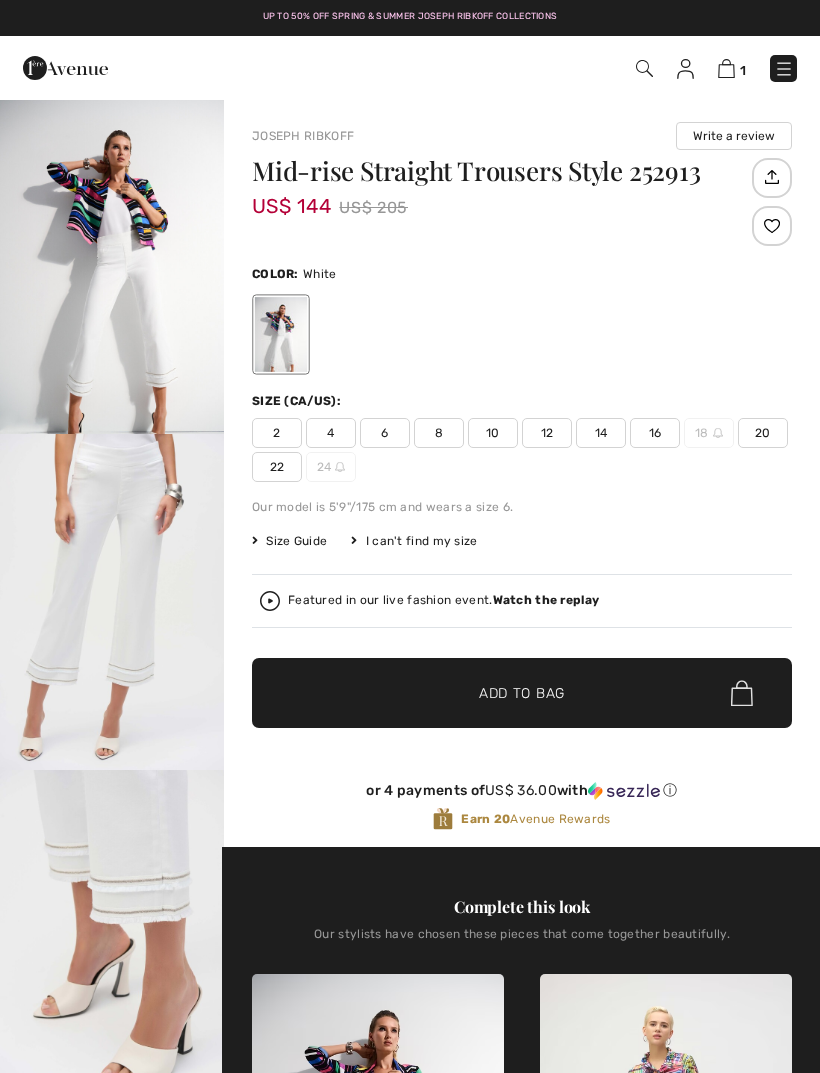 scroll, scrollTop: 0, scrollLeft: 0, axis: both 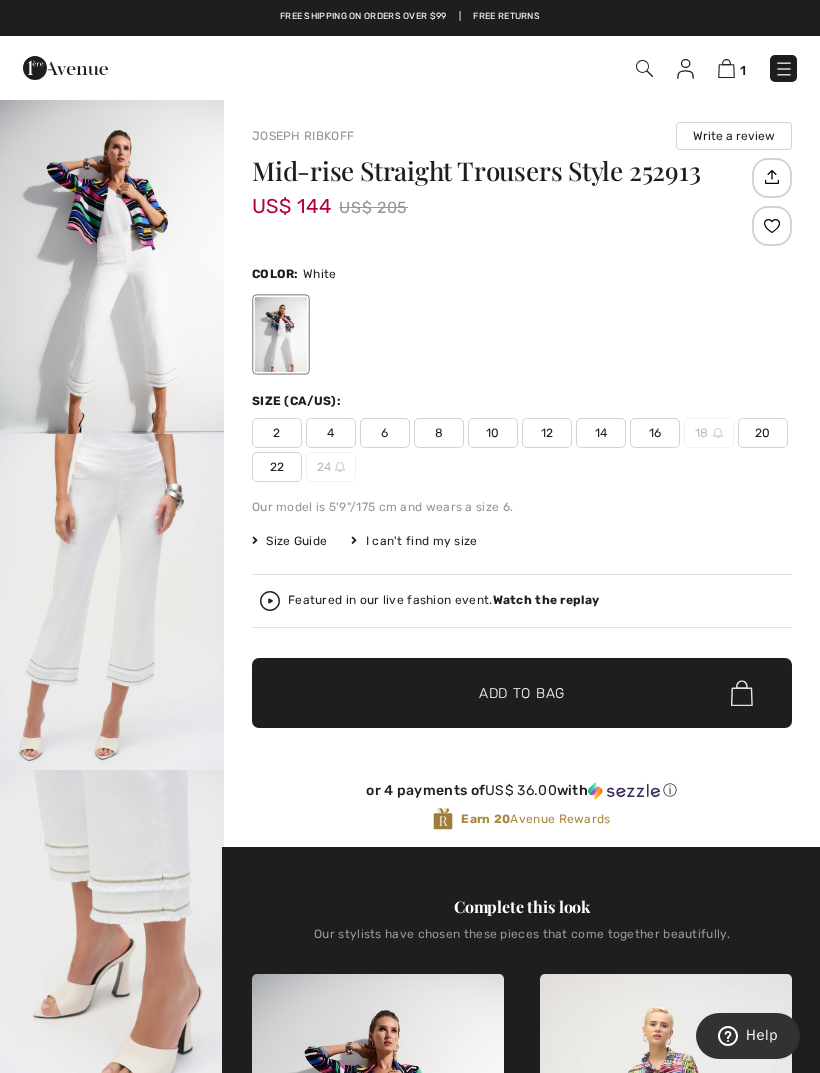 click at bounding box center [112, 938] 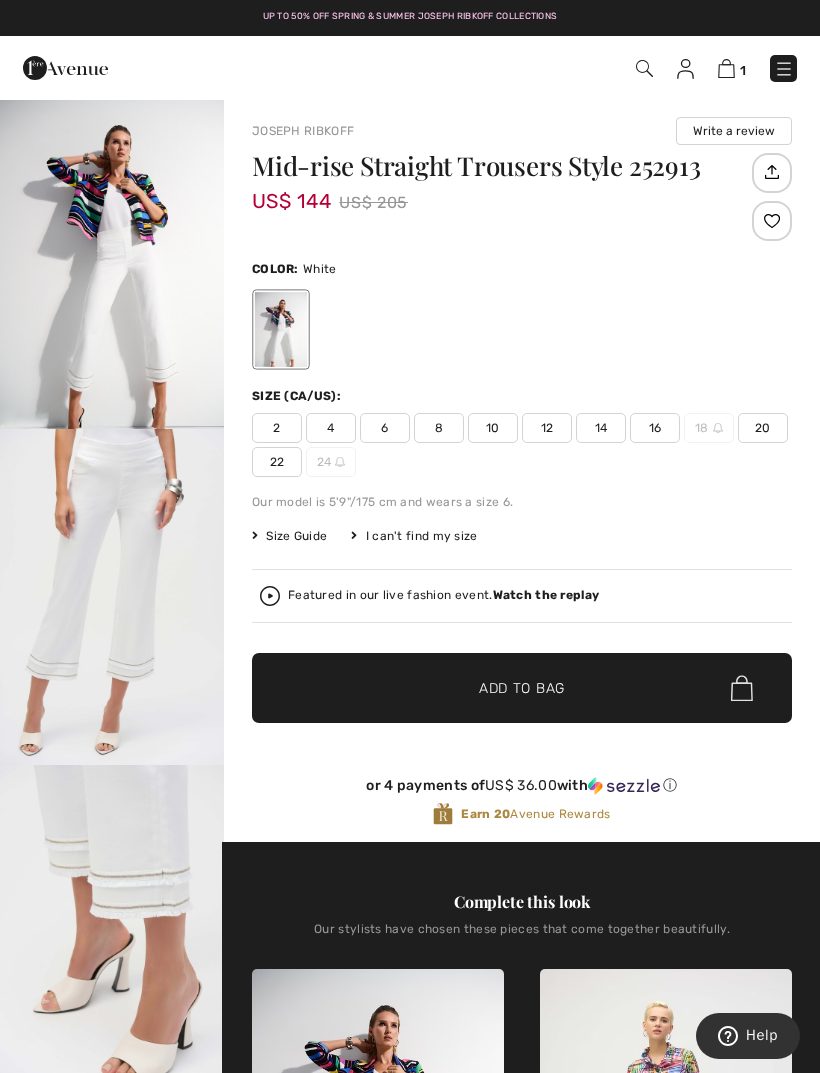 scroll, scrollTop: 0, scrollLeft: 0, axis: both 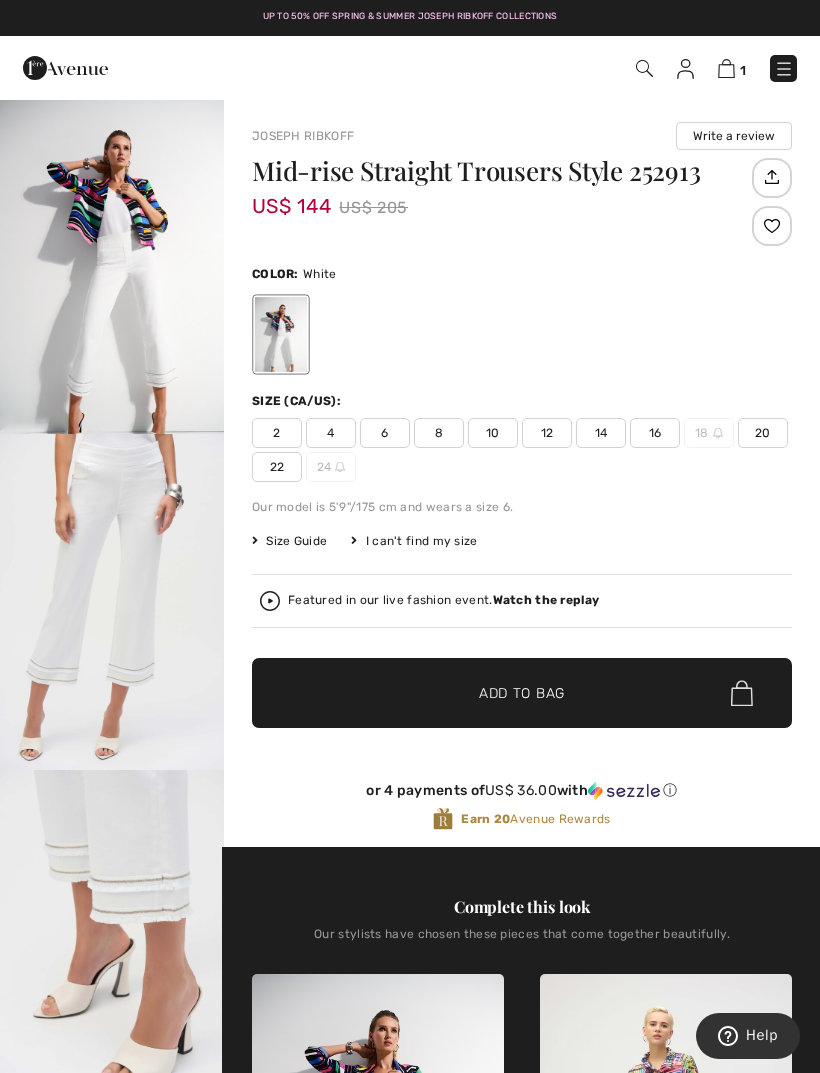 click at bounding box center (112, 602) 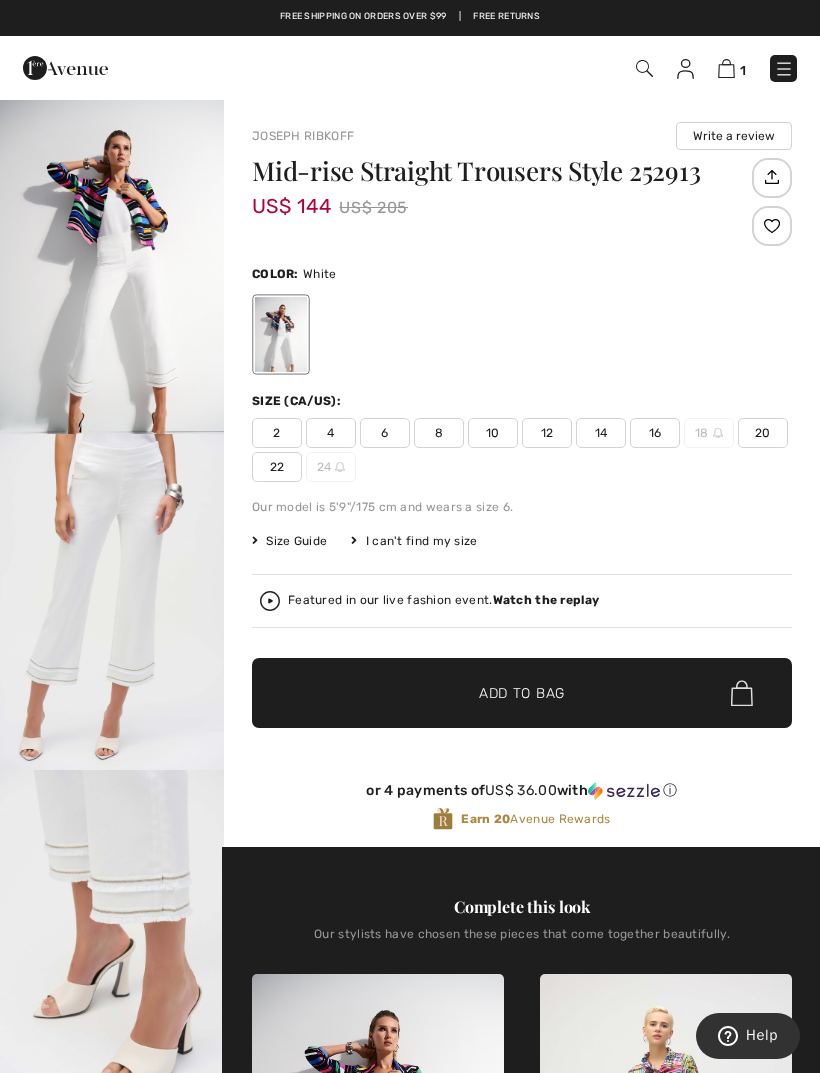 click on "8" at bounding box center (439, 433) 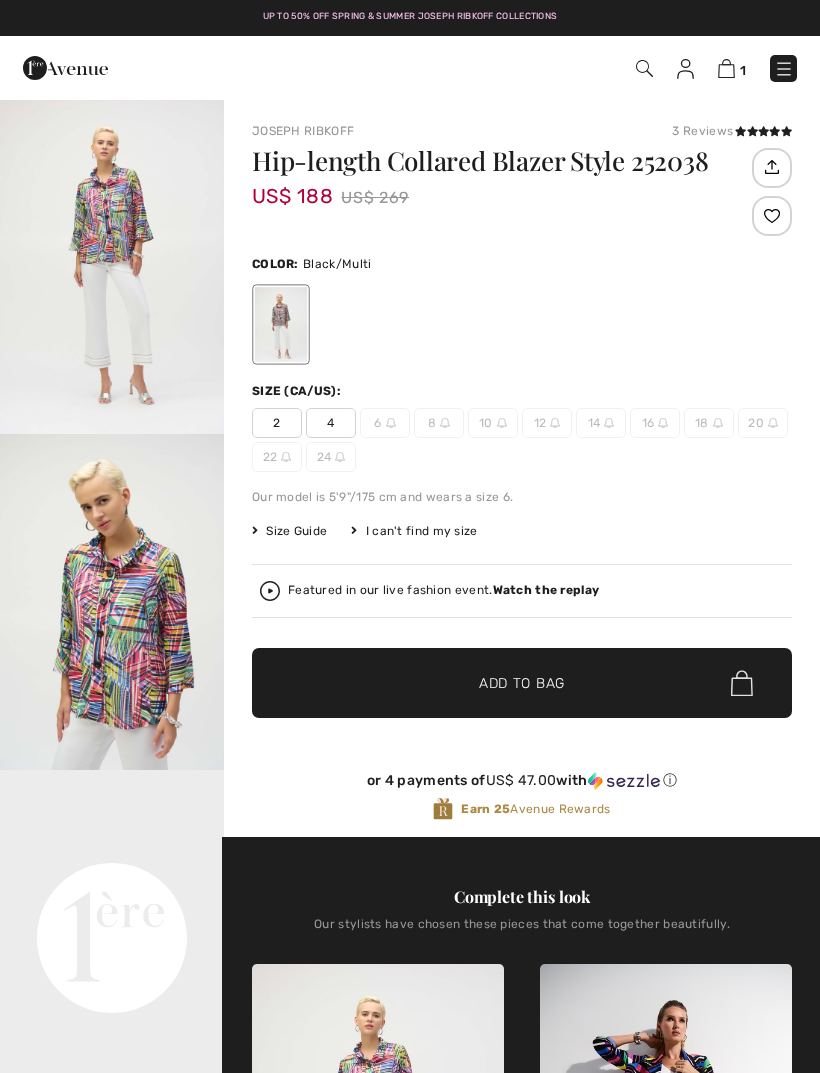 scroll, scrollTop: 582, scrollLeft: 0, axis: vertical 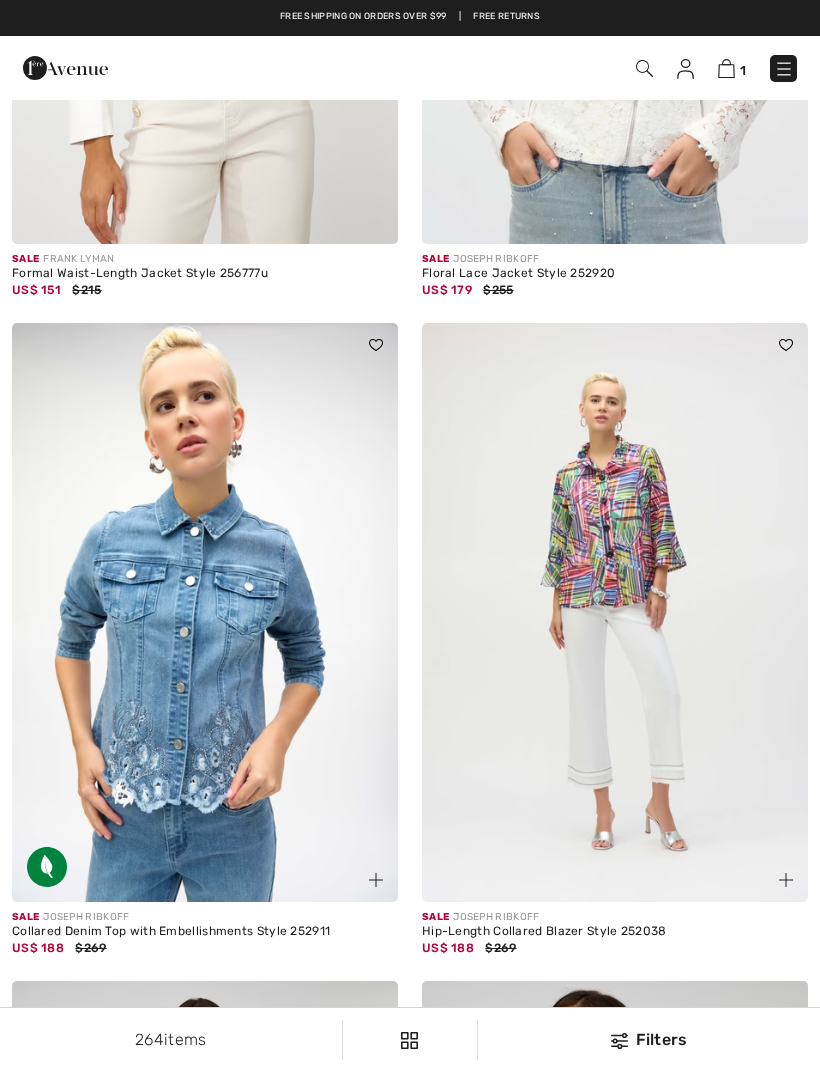 checkbox on "true" 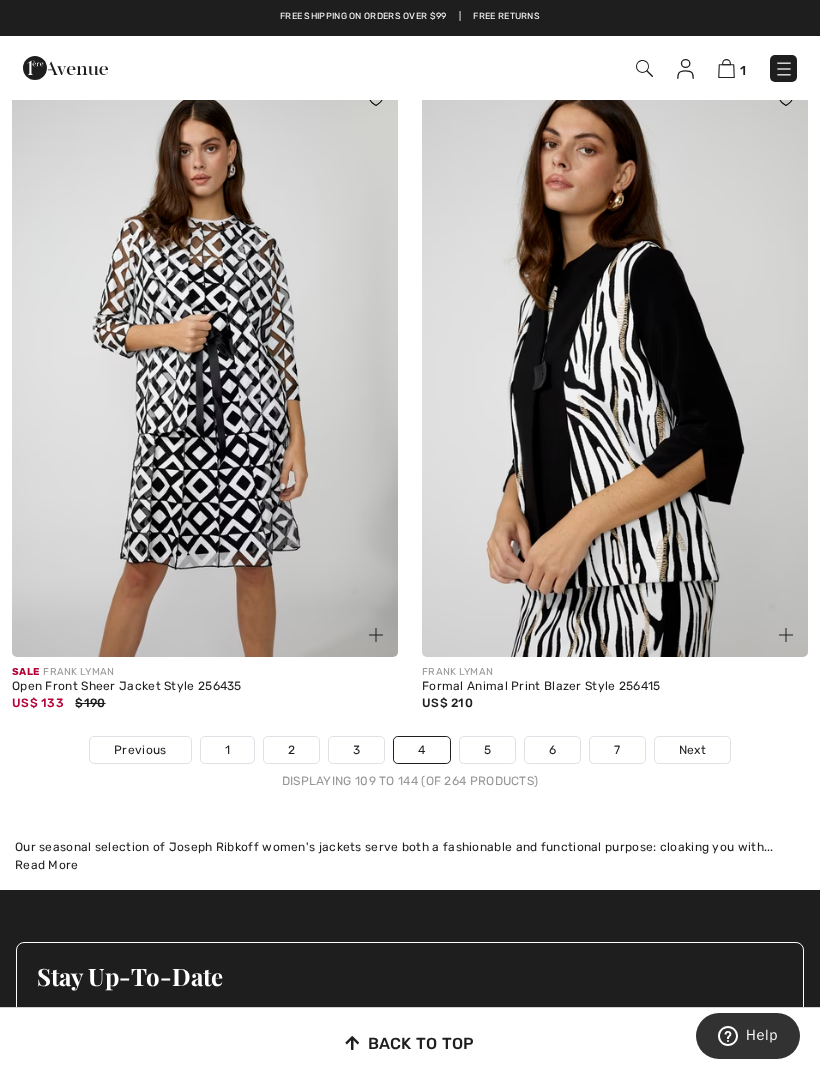 scroll, scrollTop: 11923, scrollLeft: 0, axis: vertical 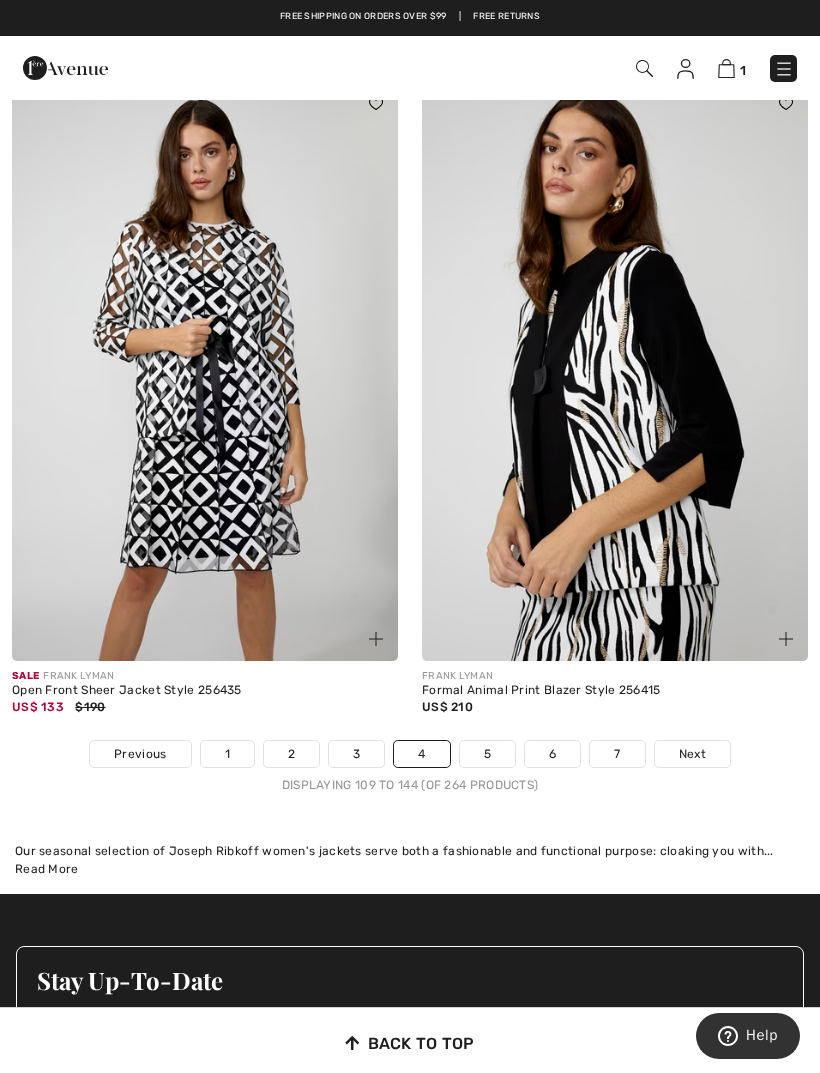 click on "5" at bounding box center [487, 754] 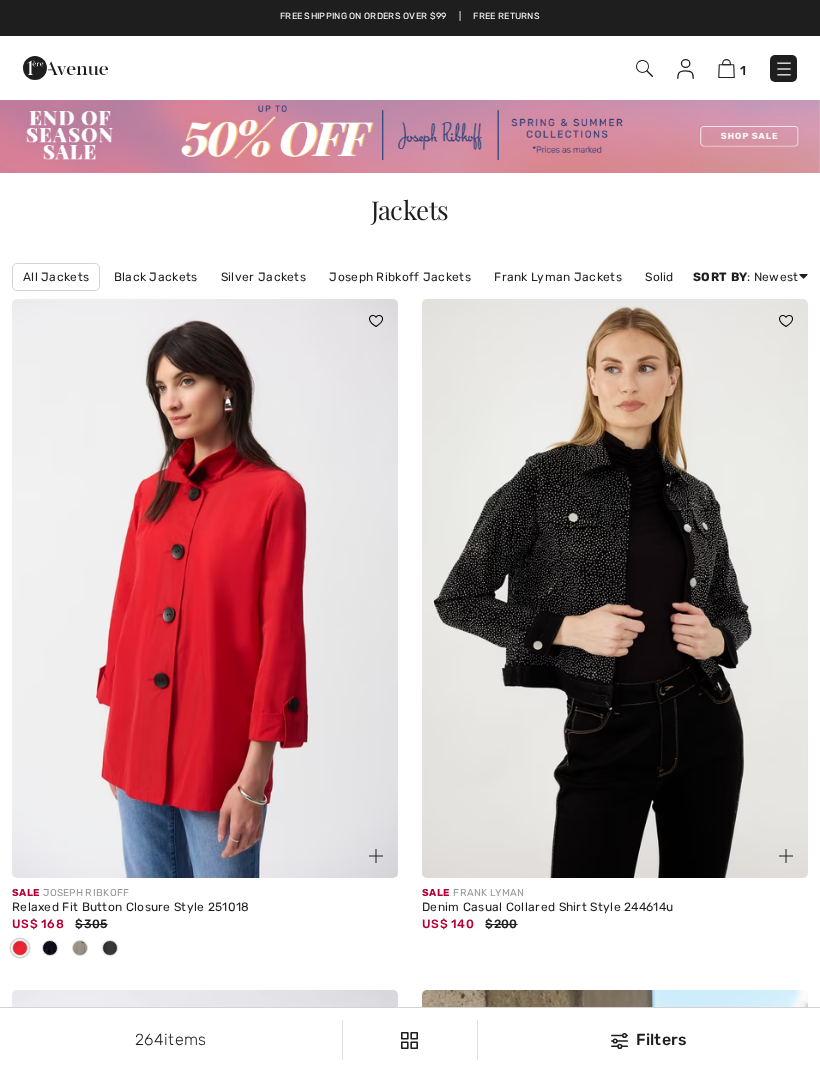 scroll, scrollTop: 0, scrollLeft: 0, axis: both 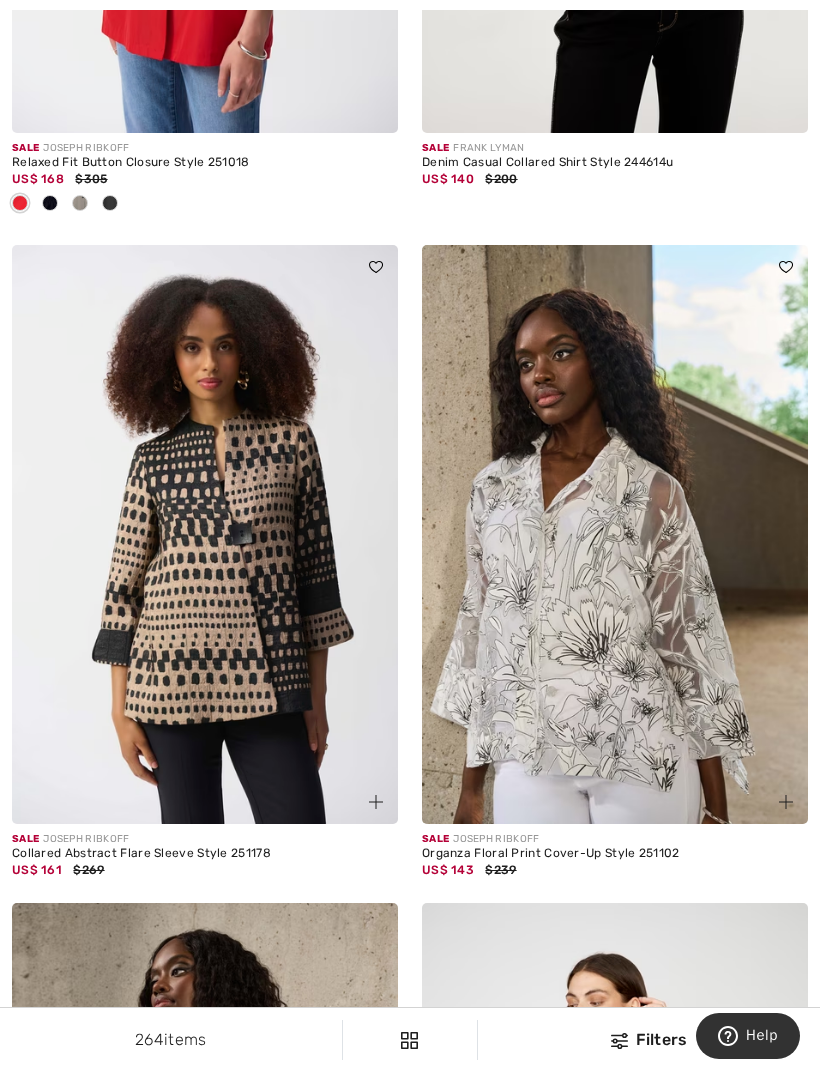 click at bounding box center (615, 534) 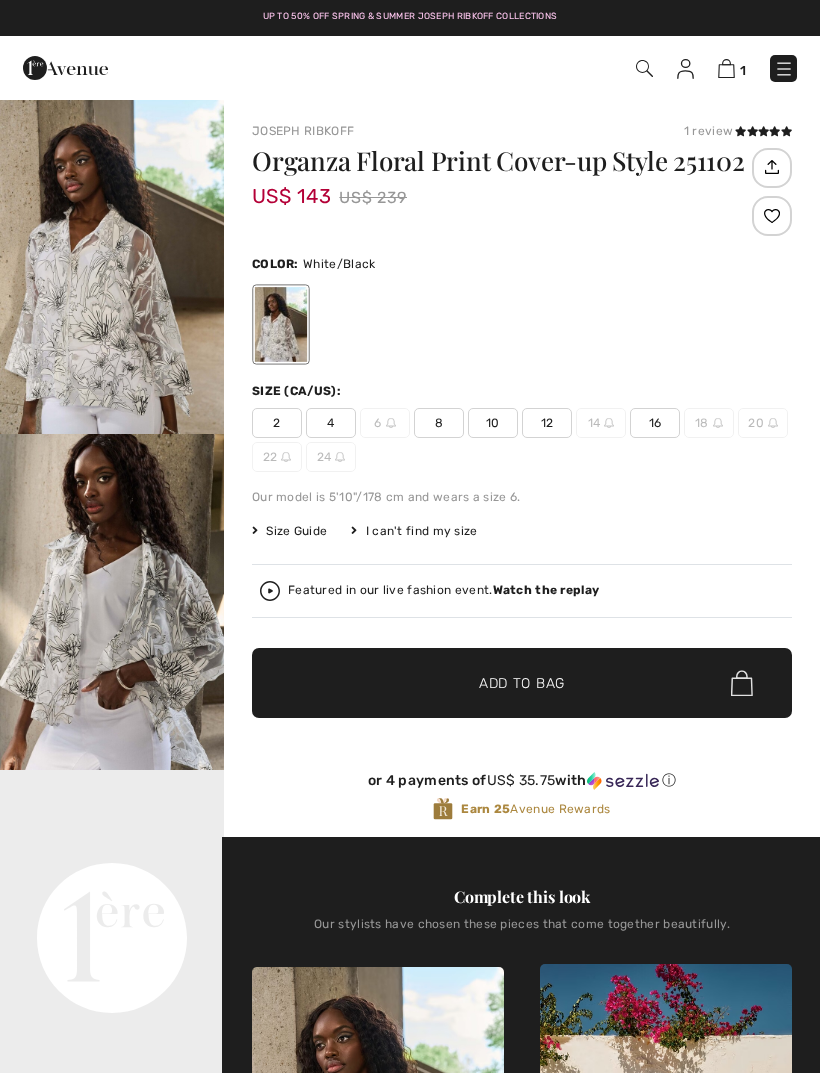 scroll, scrollTop: 0, scrollLeft: 0, axis: both 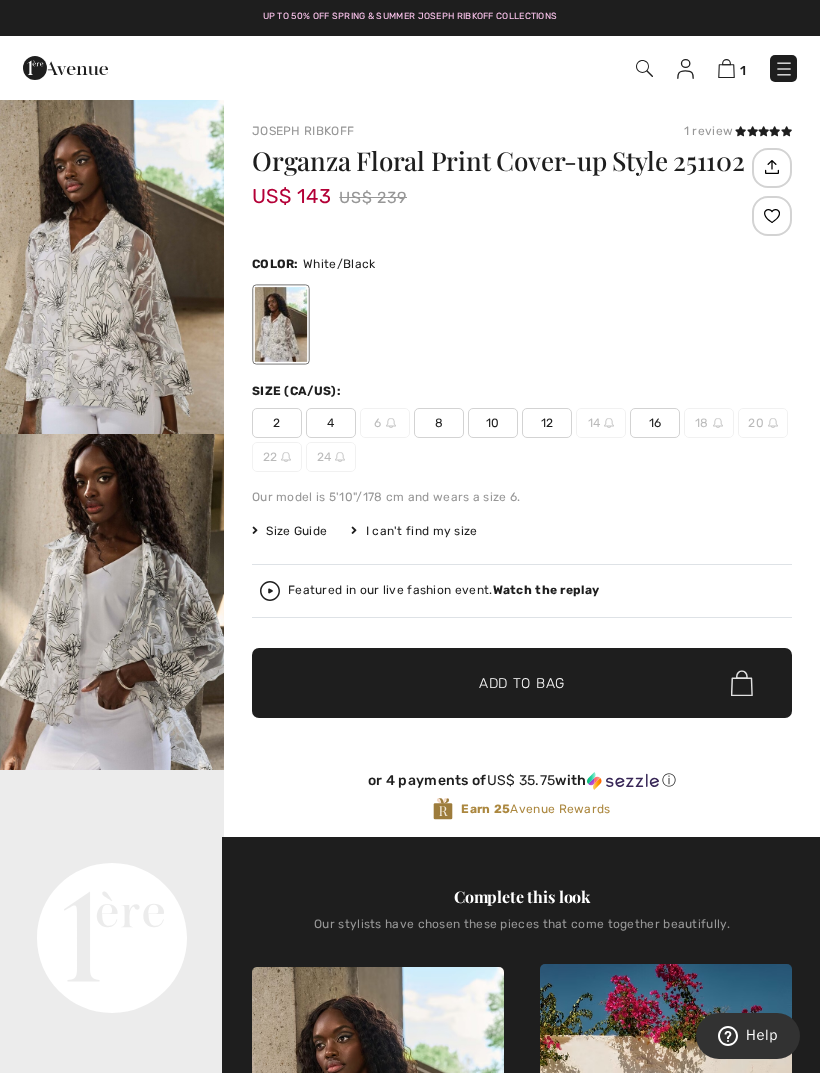 click at bounding box center [112, 266] 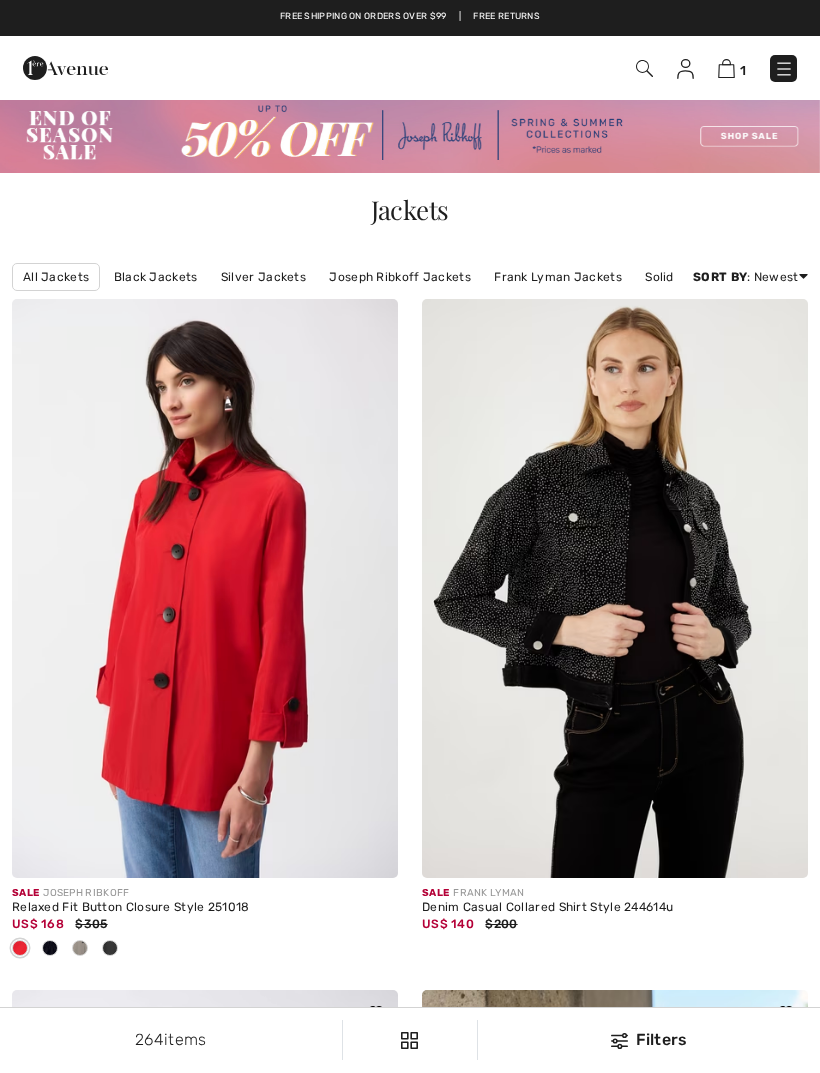 scroll, scrollTop: 809, scrollLeft: 0, axis: vertical 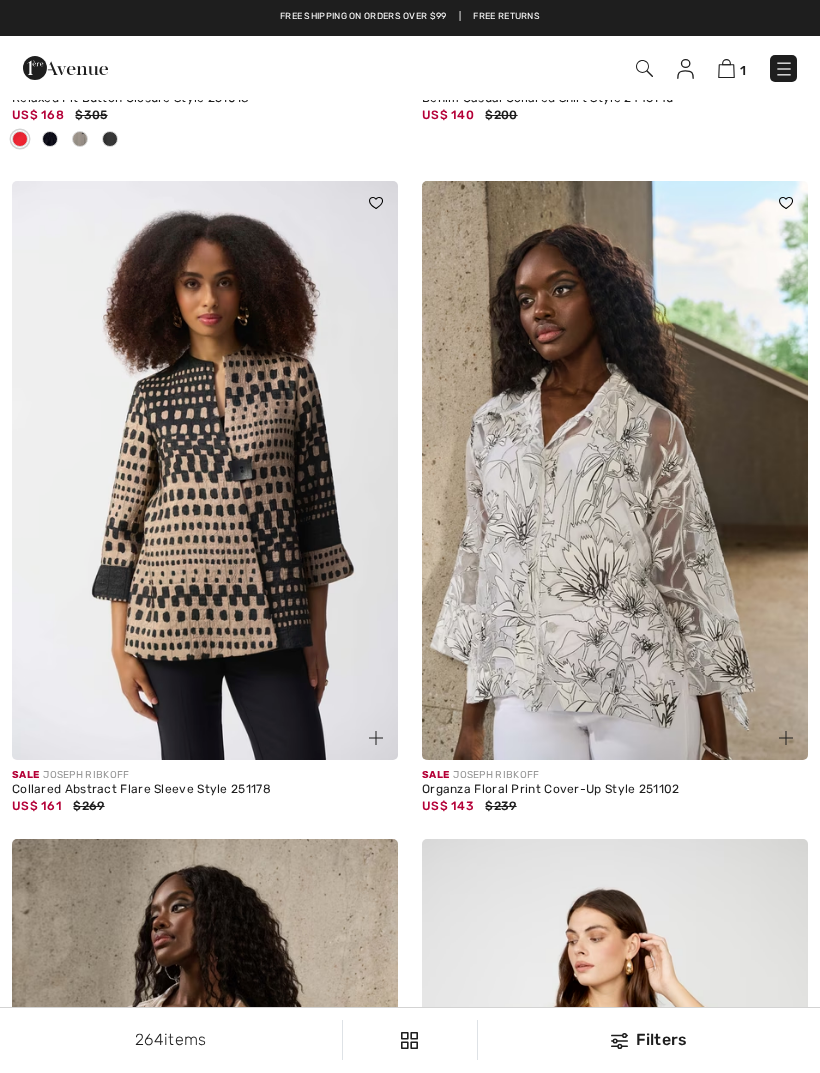checkbox on "true" 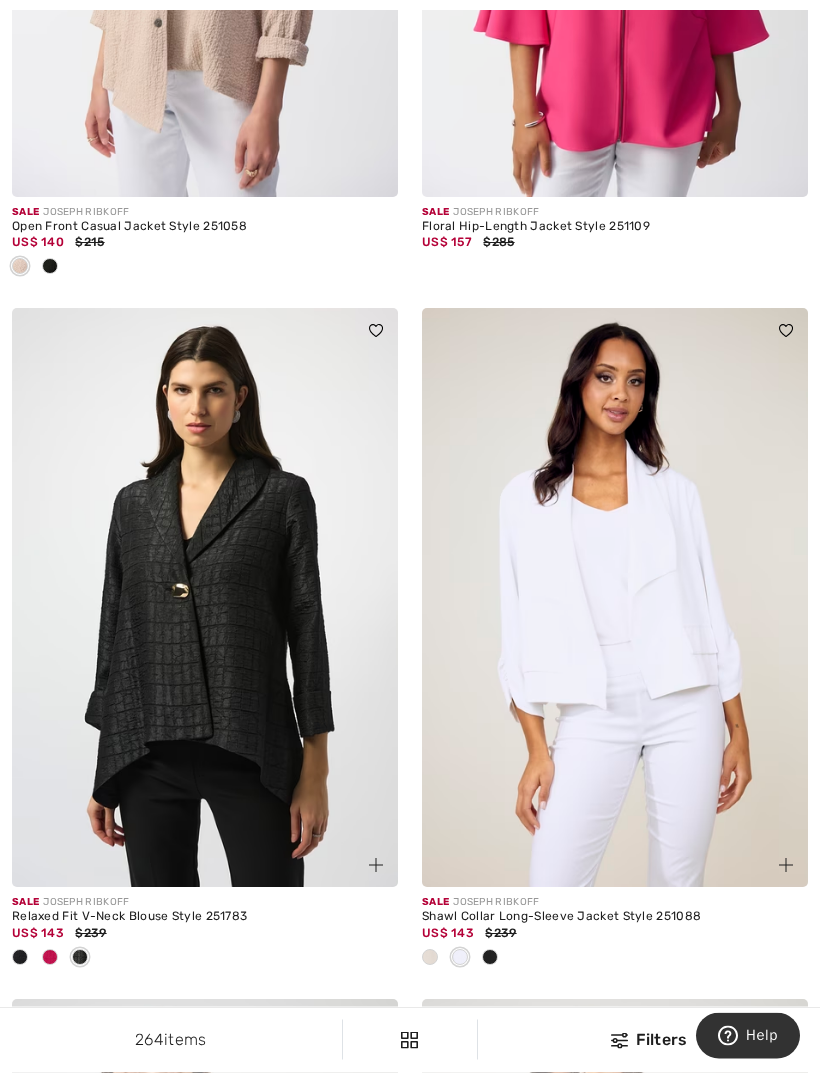 scroll, scrollTop: 2689, scrollLeft: 0, axis: vertical 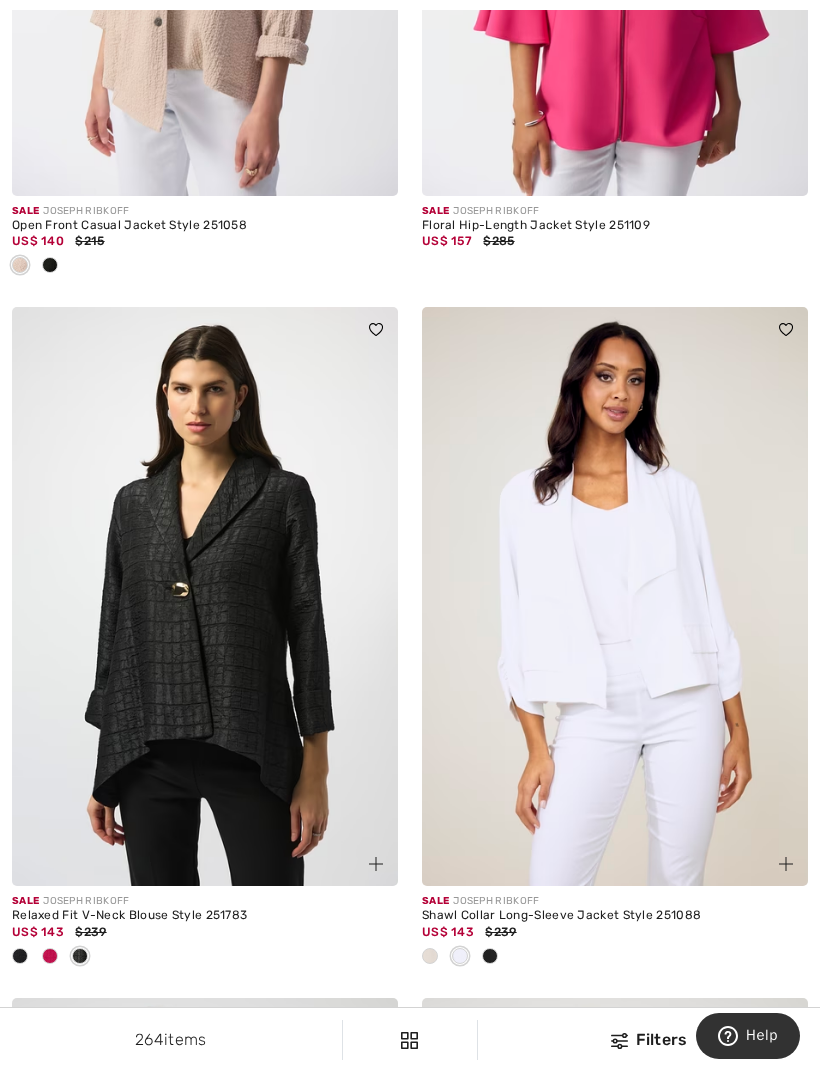 click at bounding box center [205, 596] 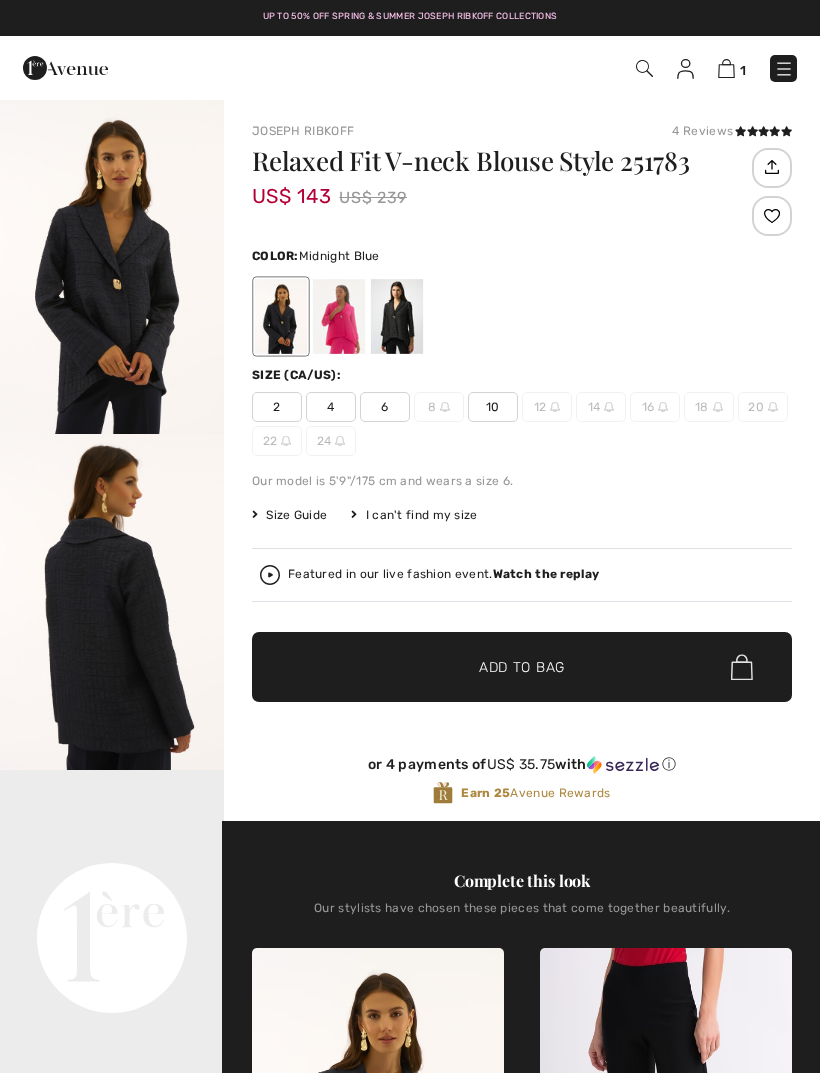 checkbox on "true" 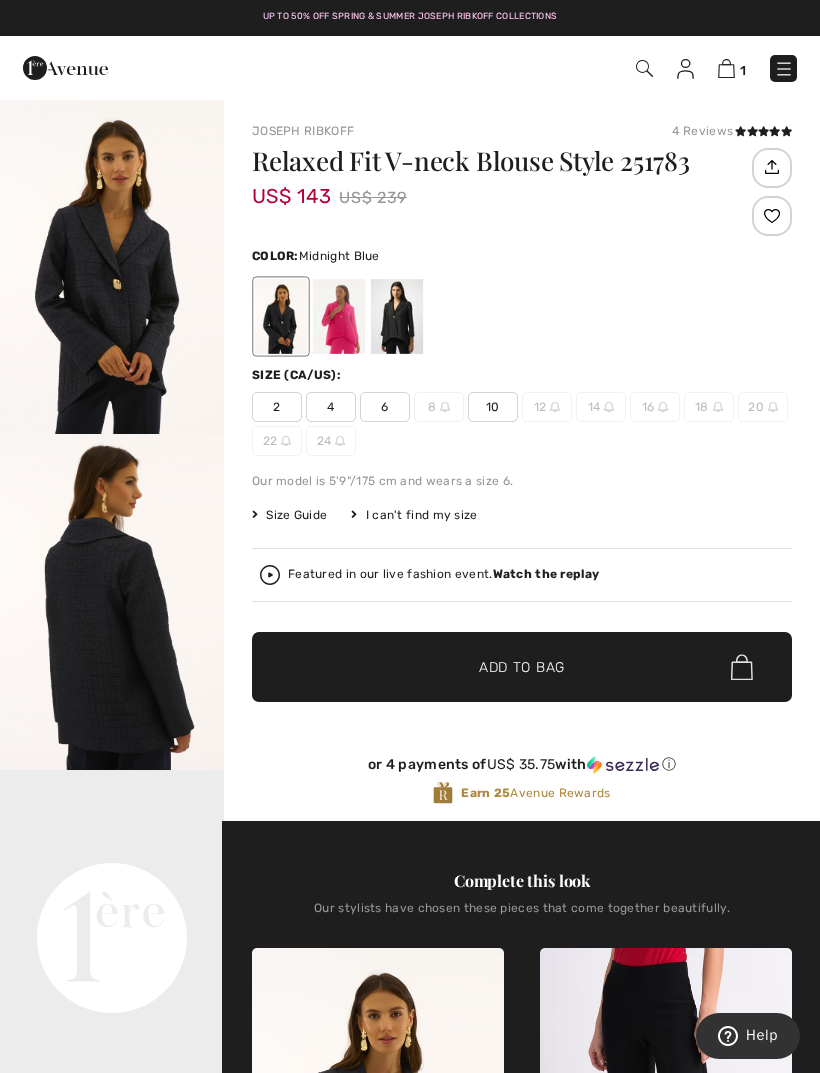 scroll, scrollTop: 0, scrollLeft: 0, axis: both 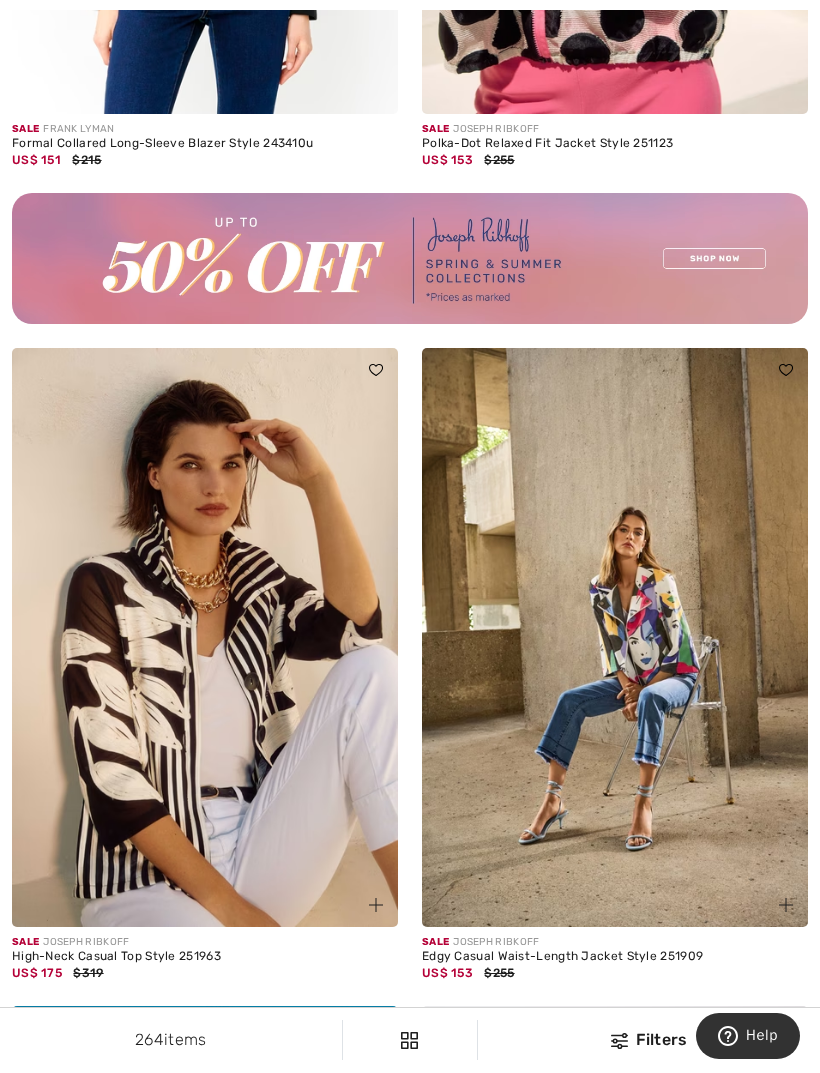 click on "Sale JOSEPH RIBKOFF" at bounding box center (615, 942) 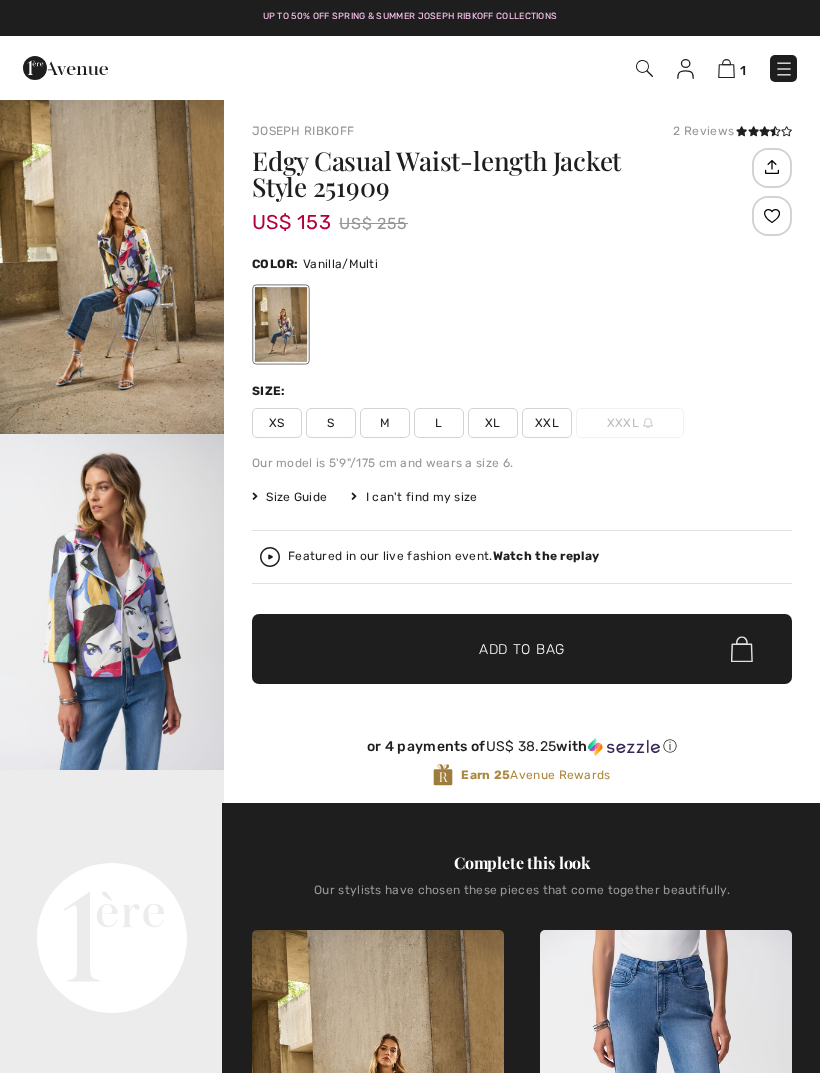 scroll, scrollTop: 0, scrollLeft: 0, axis: both 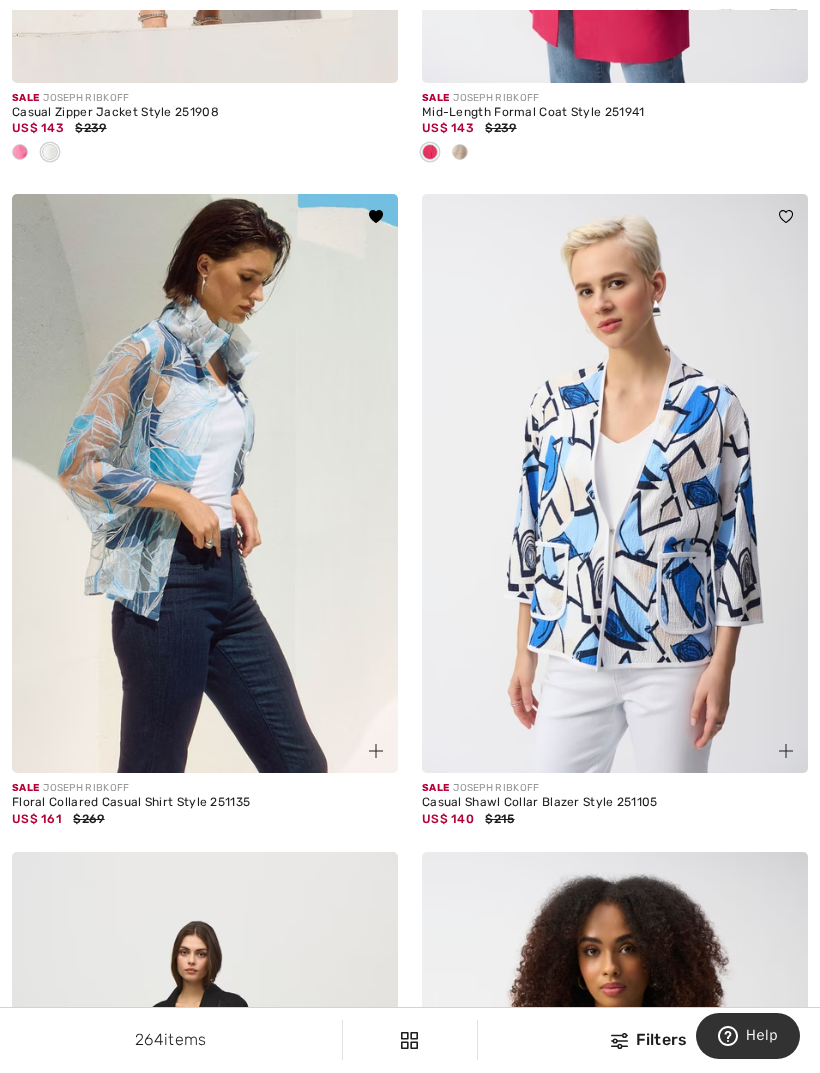click at bounding box center (205, 483) 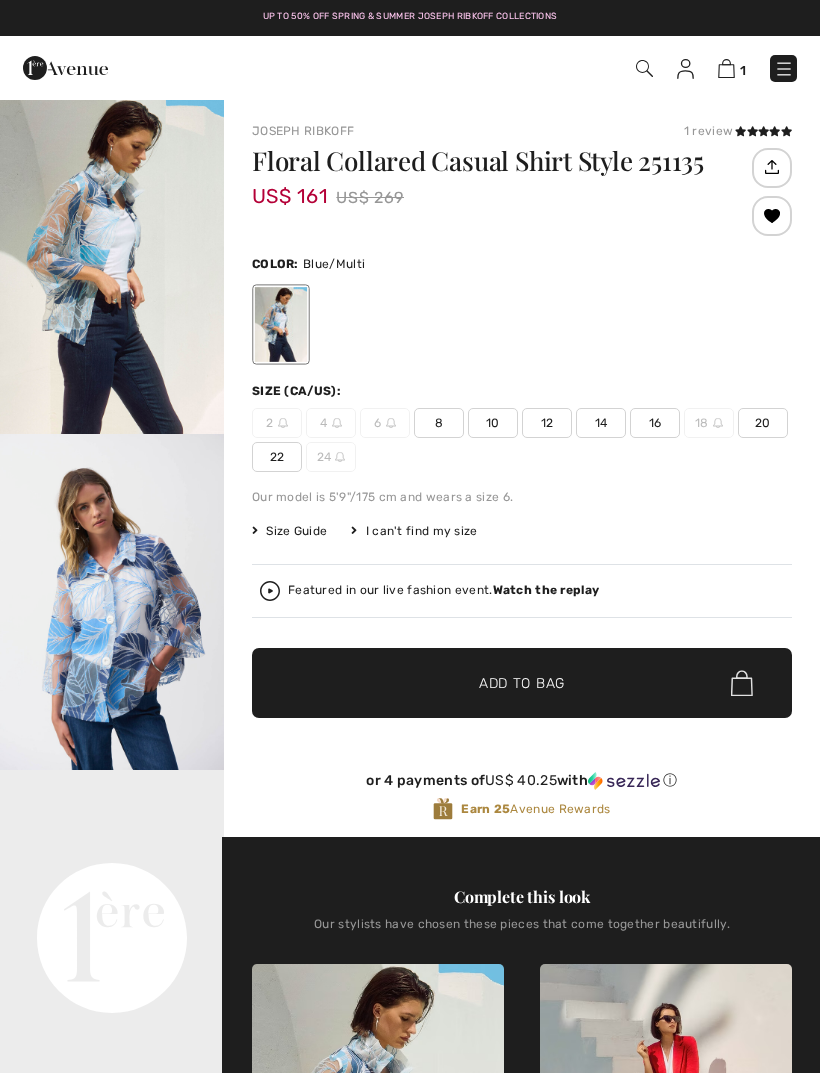 scroll, scrollTop: 0, scrollLeft: 0, axis: both 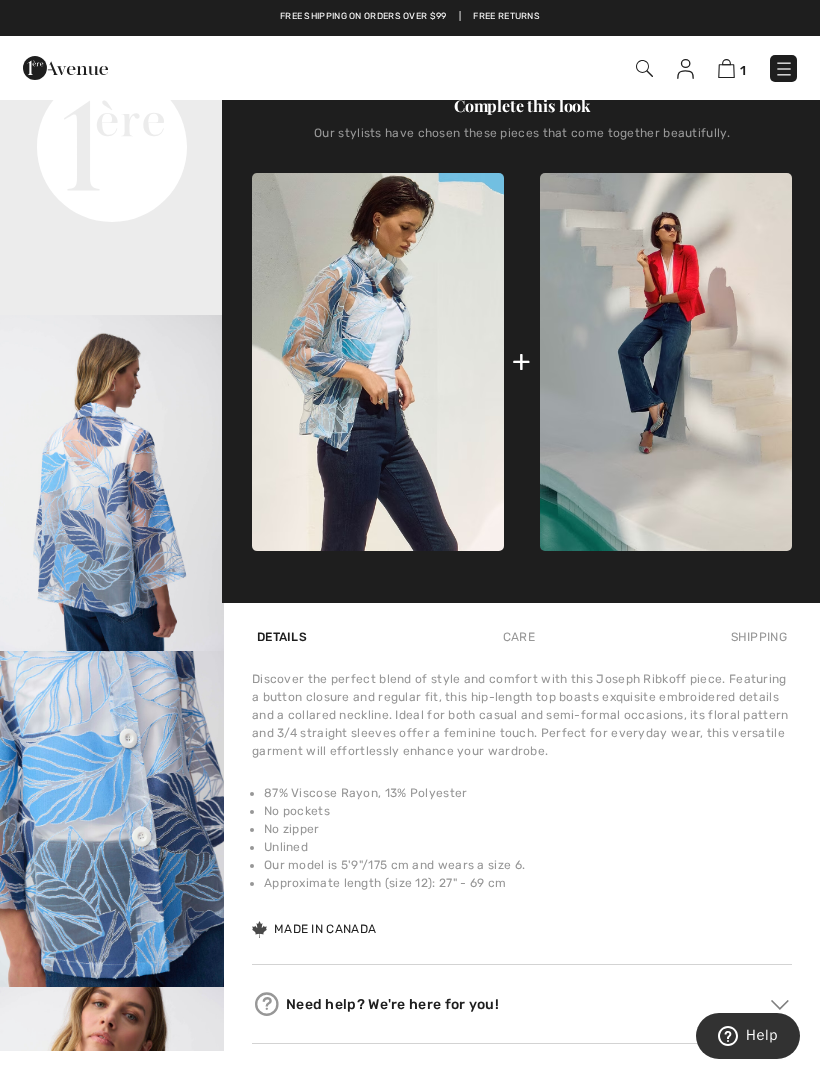 click at bounding box center (112, 819) 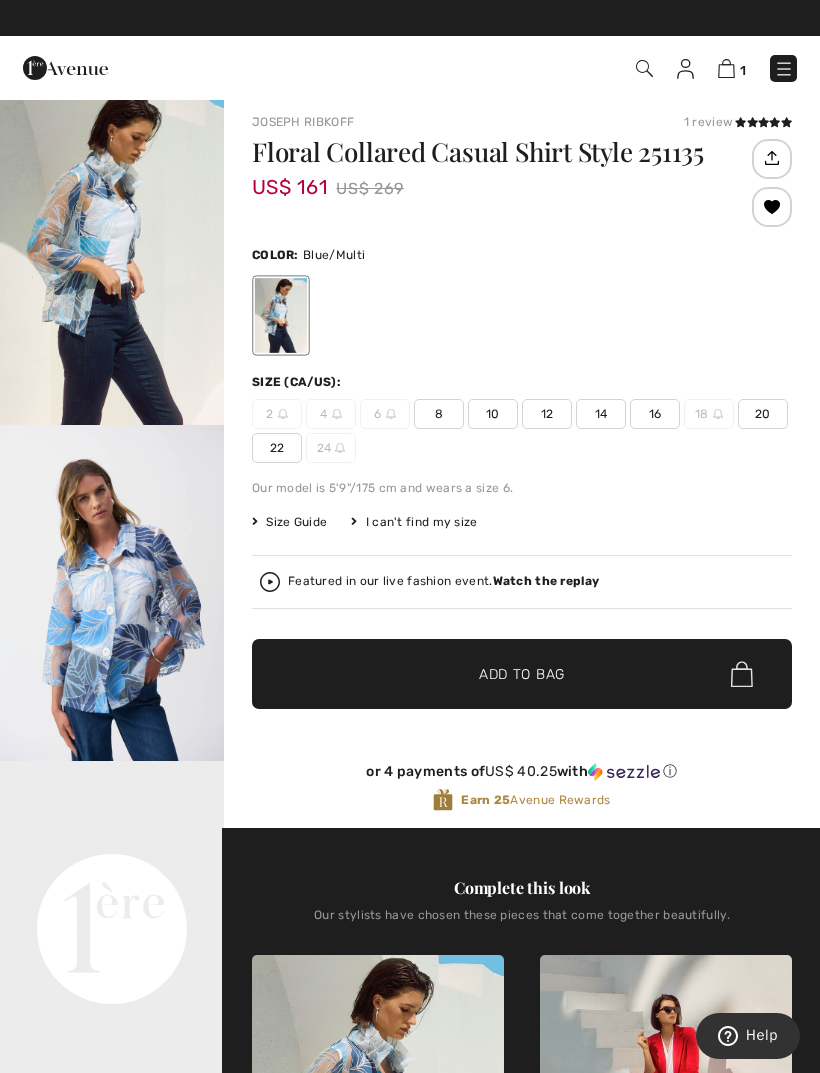 scroll, scrollTop: 0, scrollLeft: 0, axis: both 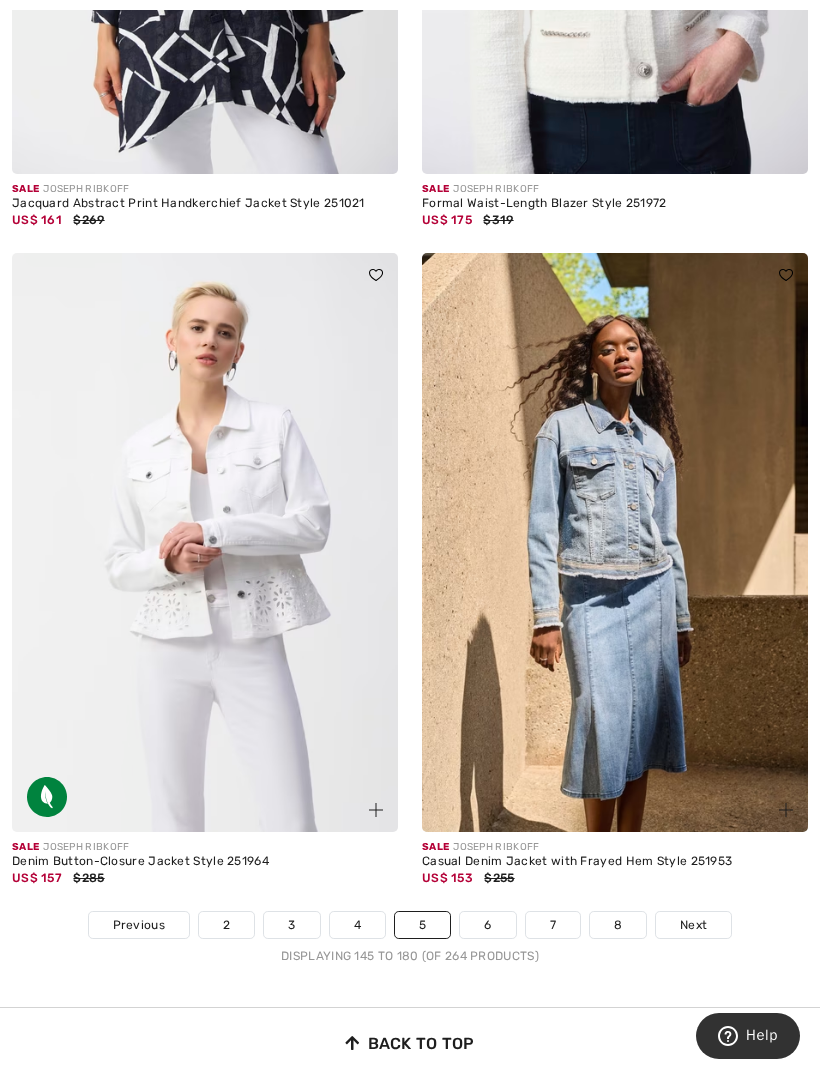 click at bounding box center (205, 542) 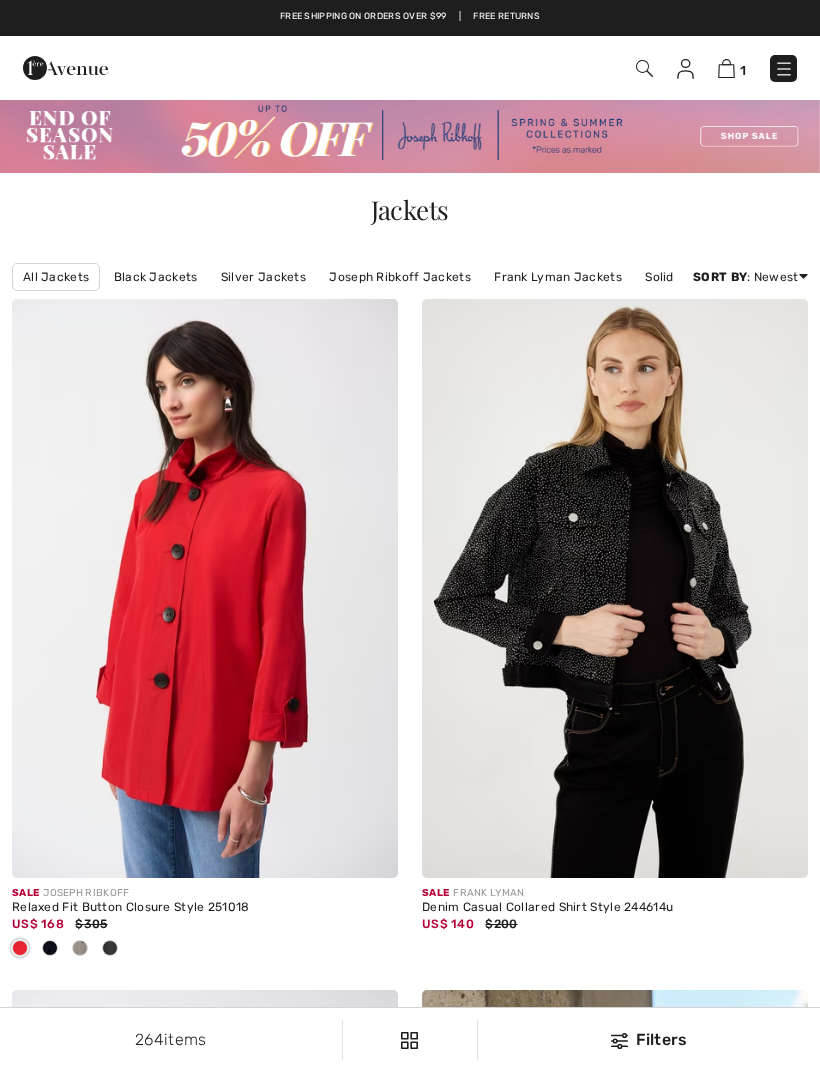scroll, scrollTop: 11816, scrollLeft: 0, axis: vertical 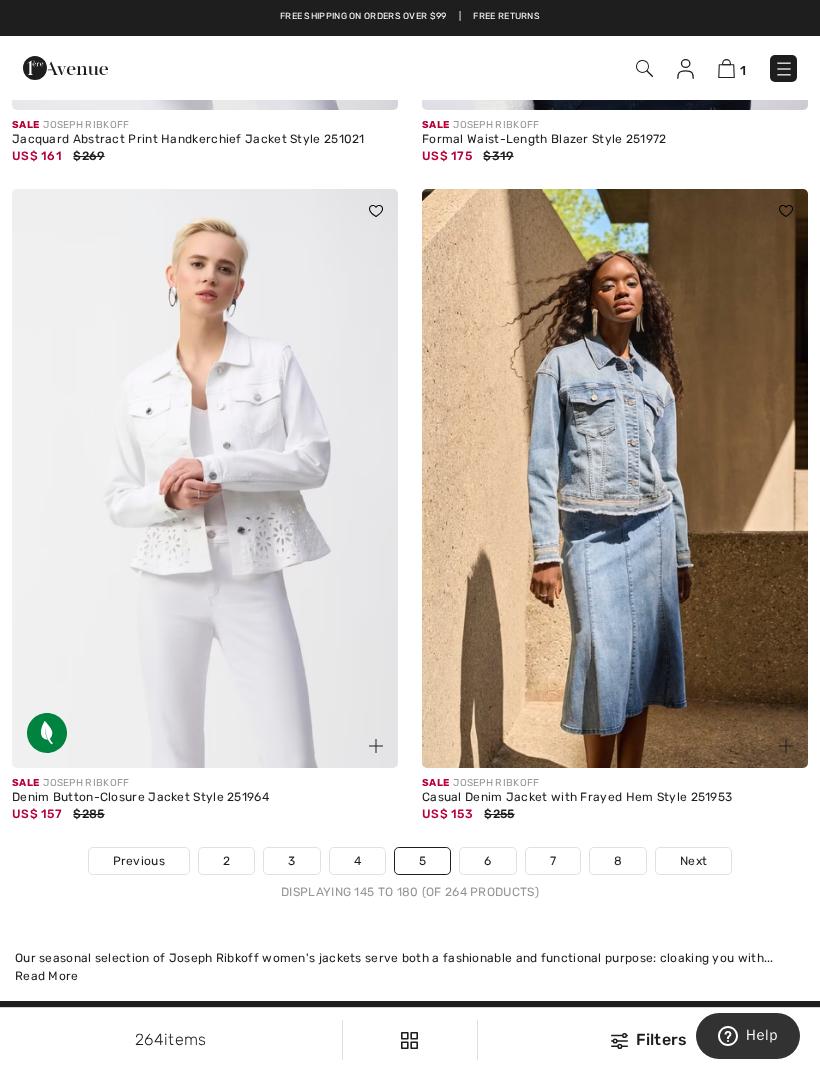 click on "6" at bounding box center (487, 861) 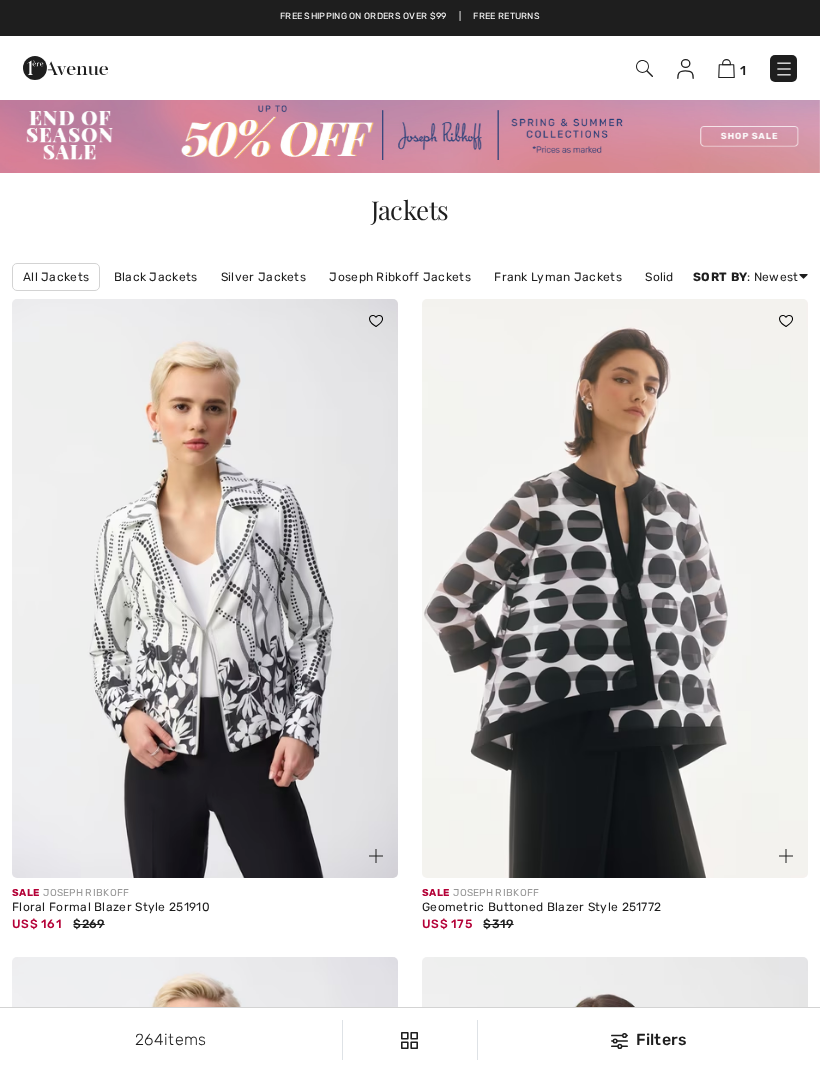scroll, scrollTop: 0, scrollLeft: 0, axis: both 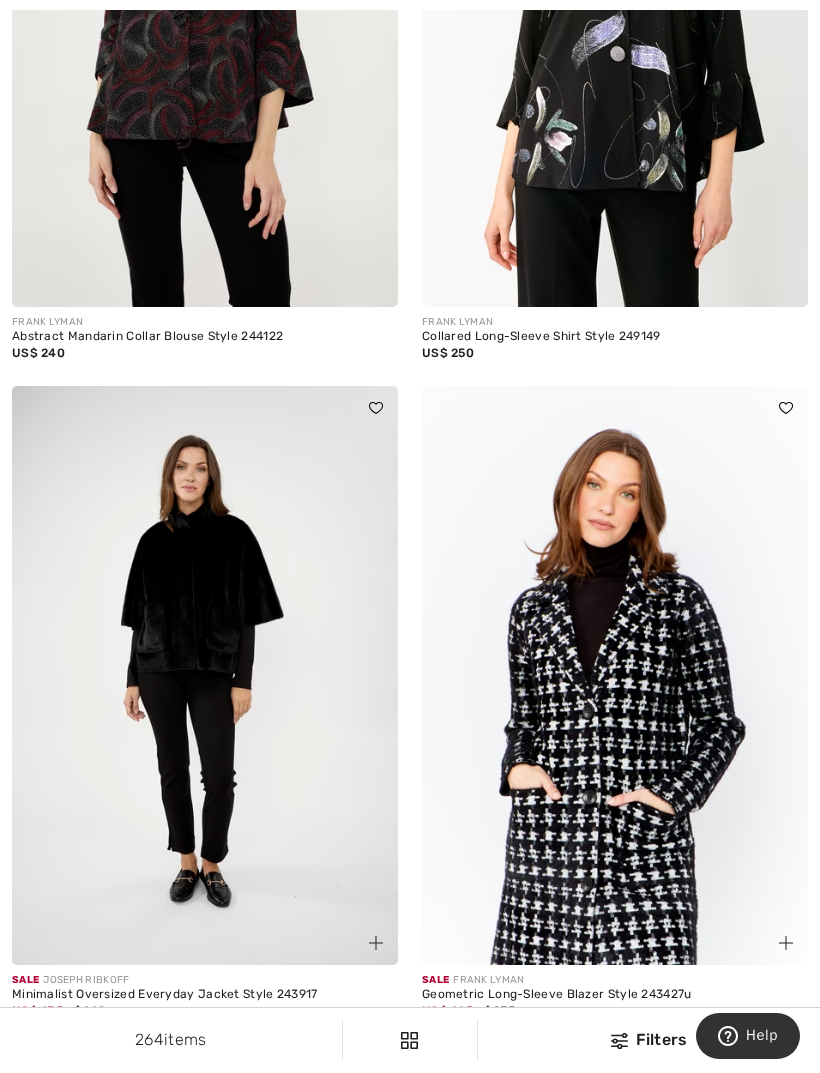 click on "264  items
Filters
✖
Clear
View Results 264" at bounding box center (410, 1040) 